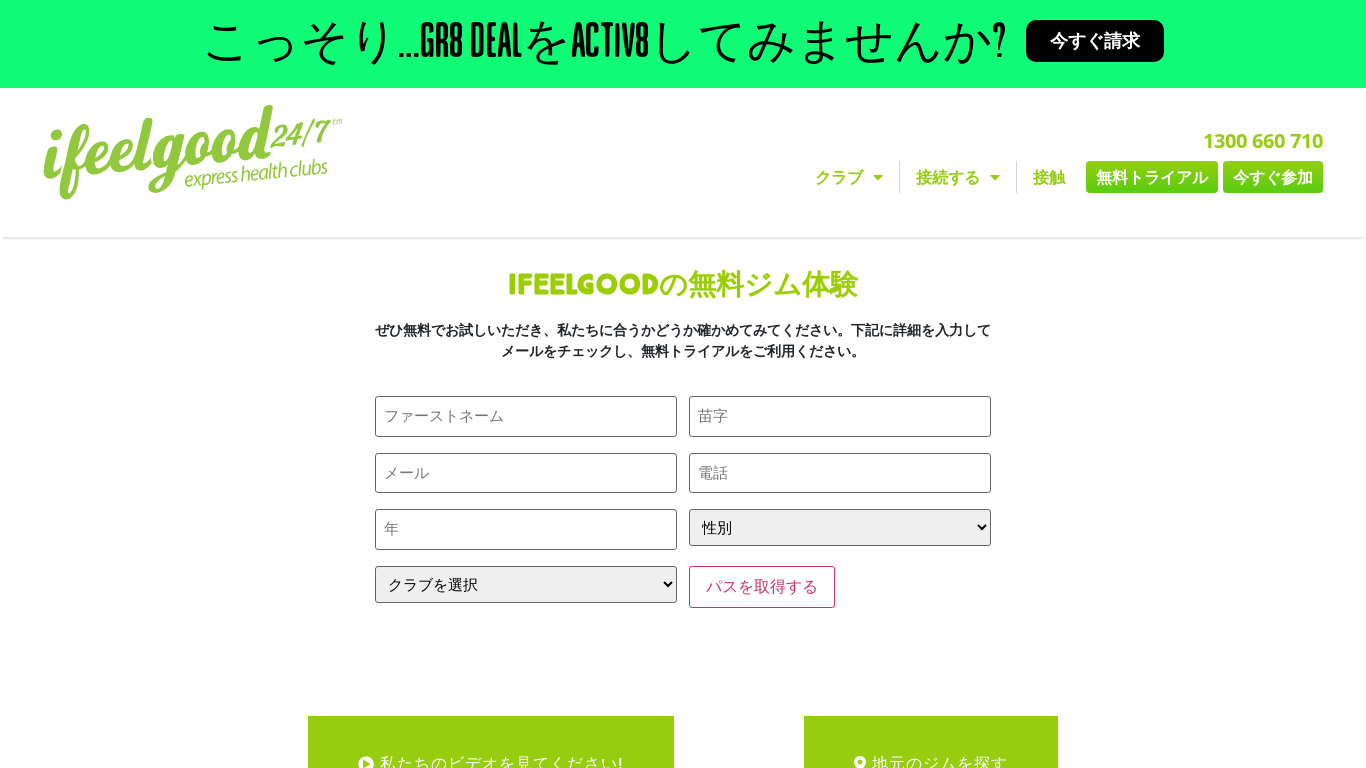 scroll, scrollTop: 0, scrollLeft: 0, axis: both 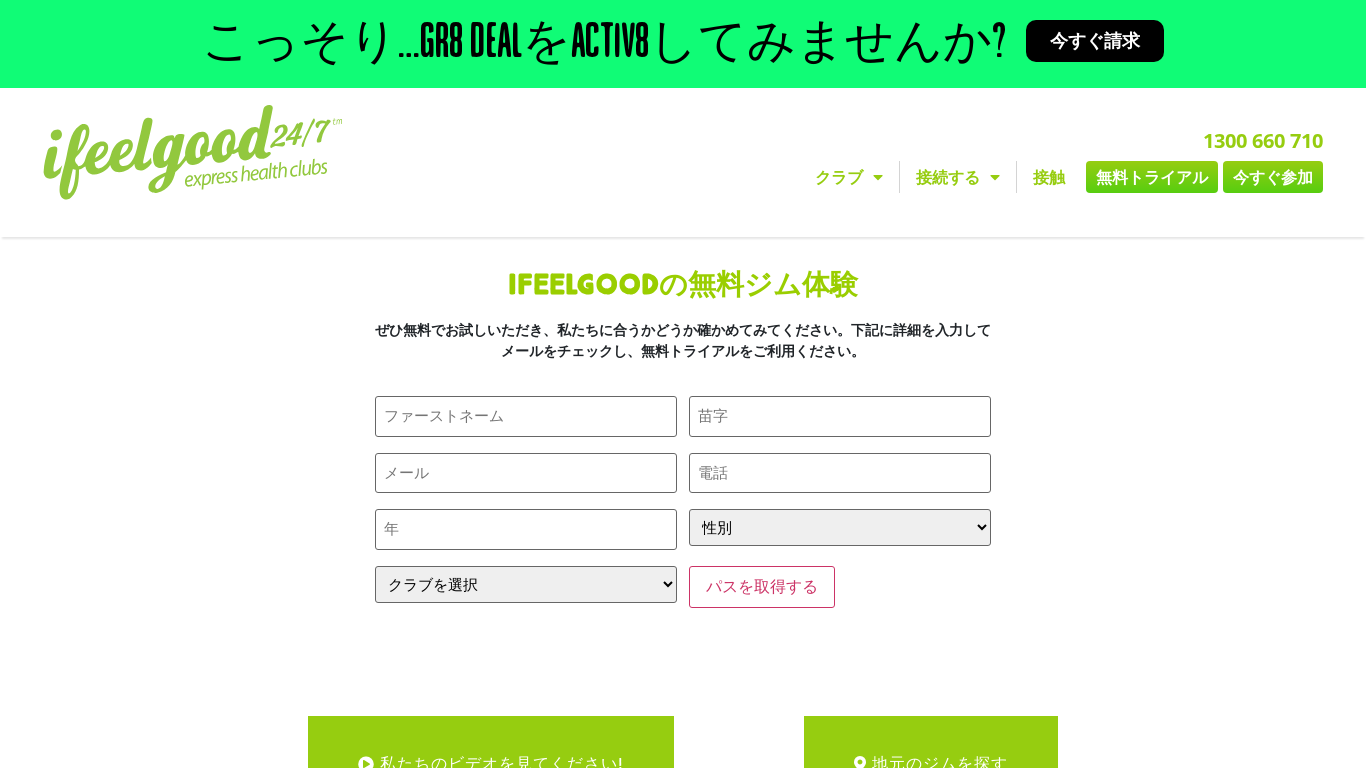 click on "今すぐ参加" 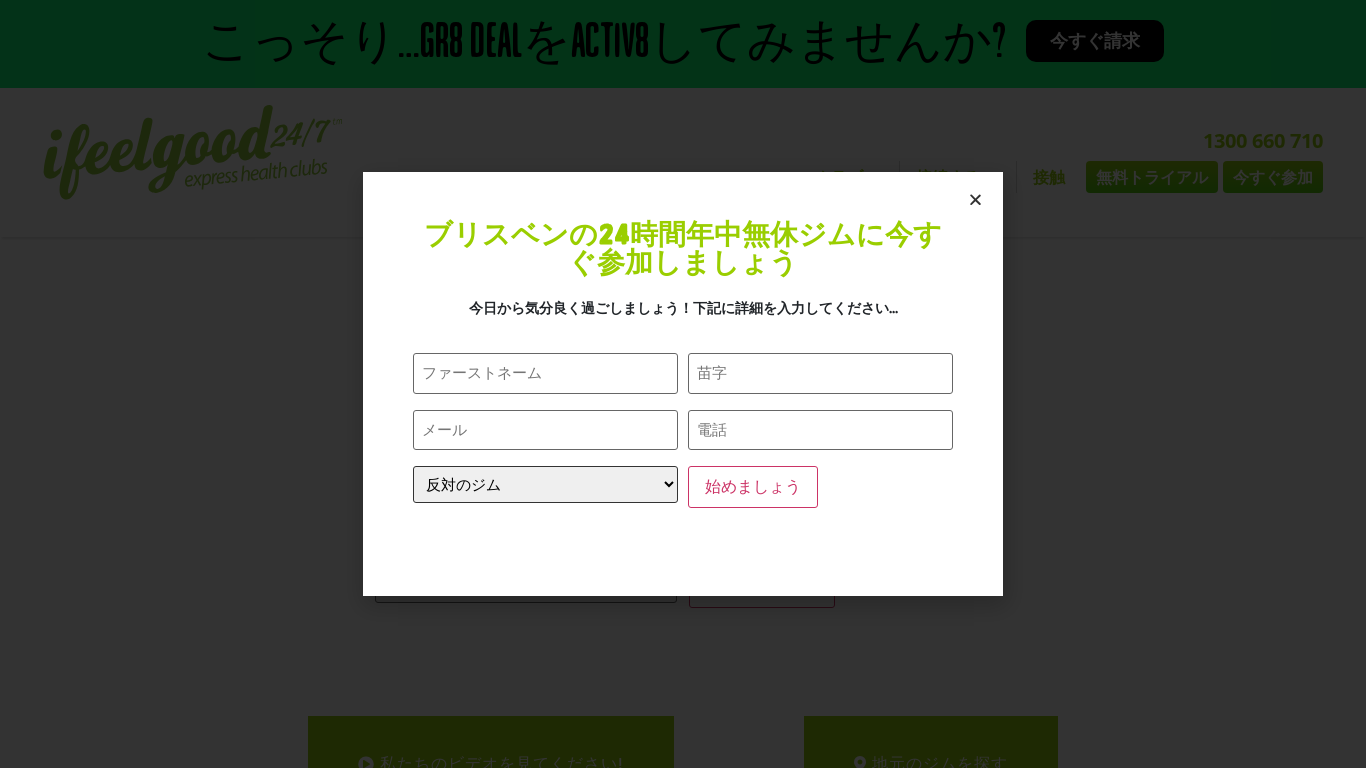 click on "反対のジム アレクサンドラヒルズ カベールラム クーパーズプレーンズ ミドルパーク オクセンフォード オクスリー パークリッジ アンダーウッド ウィナム" 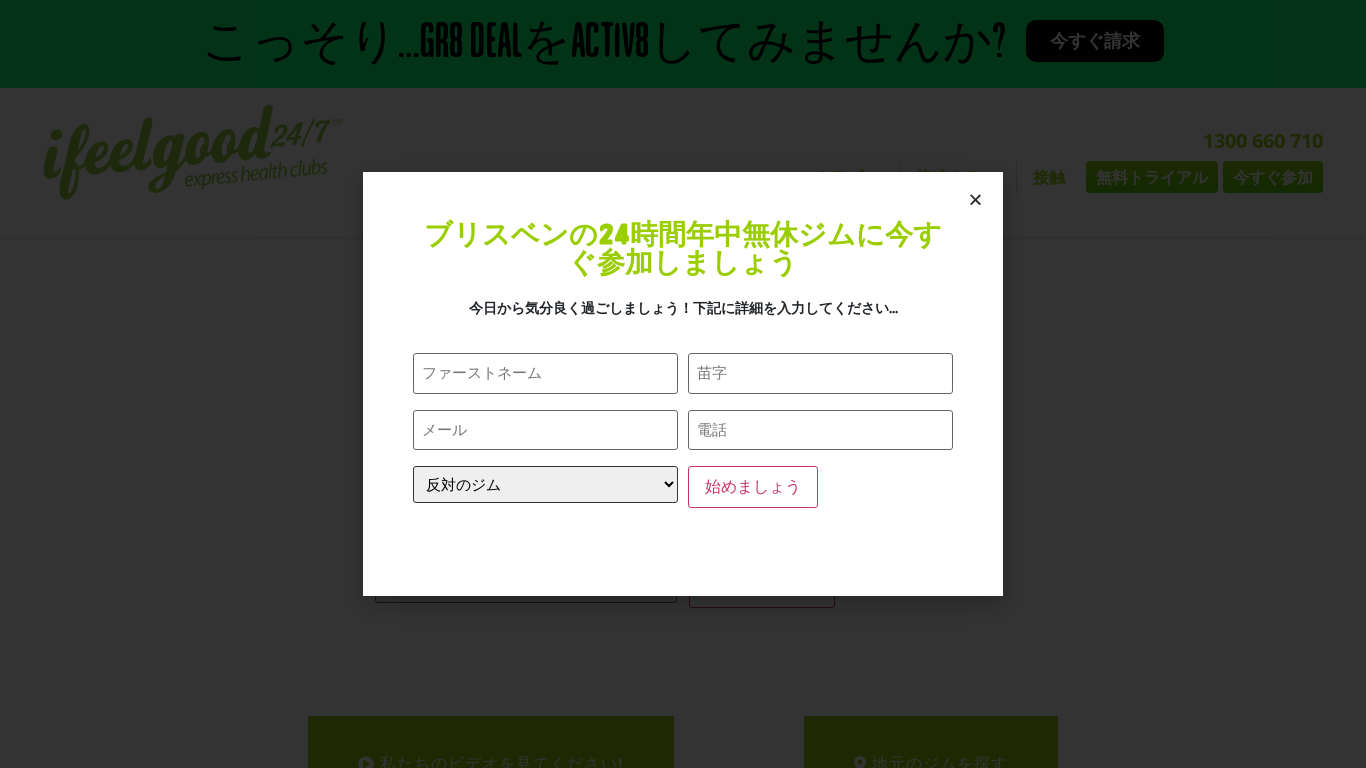 select on "Wynnum" 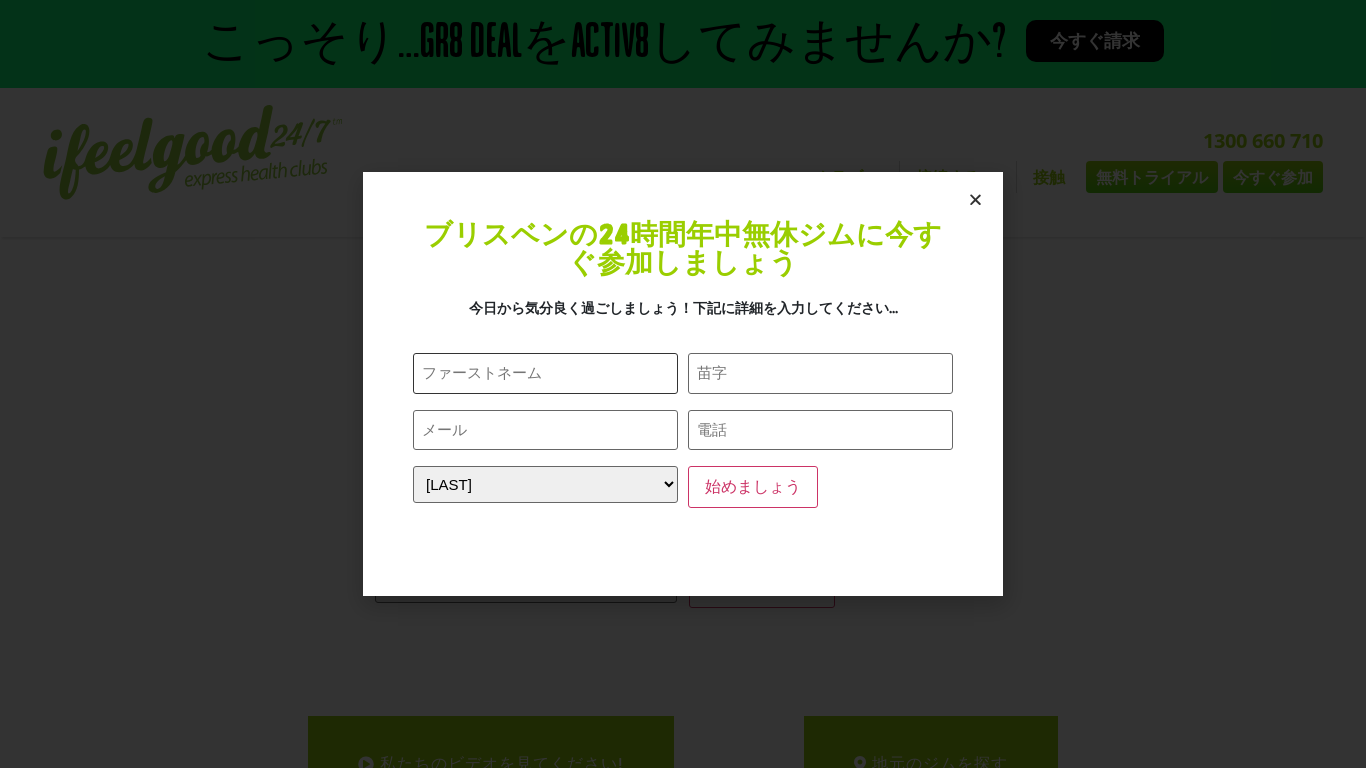 click on "ファーストネーム （必須）" 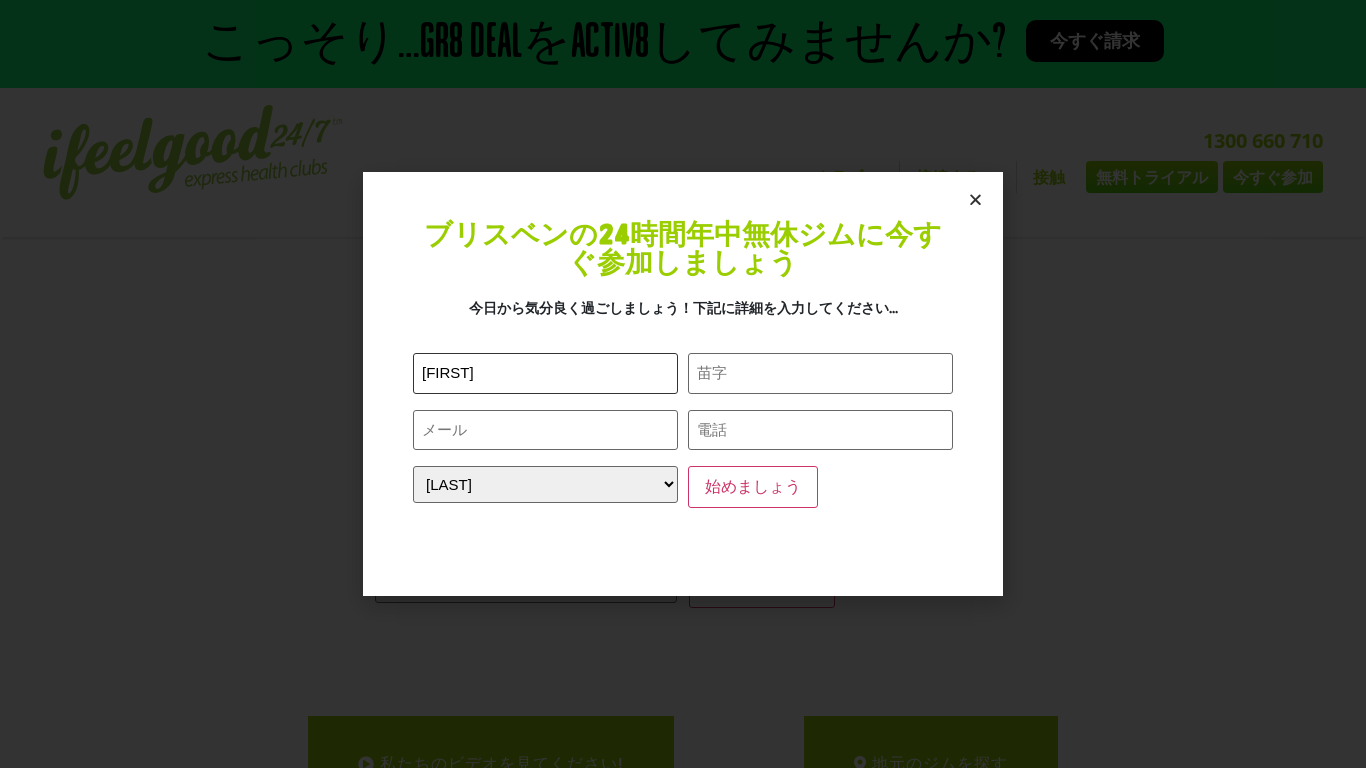 type on "Masamitsu" 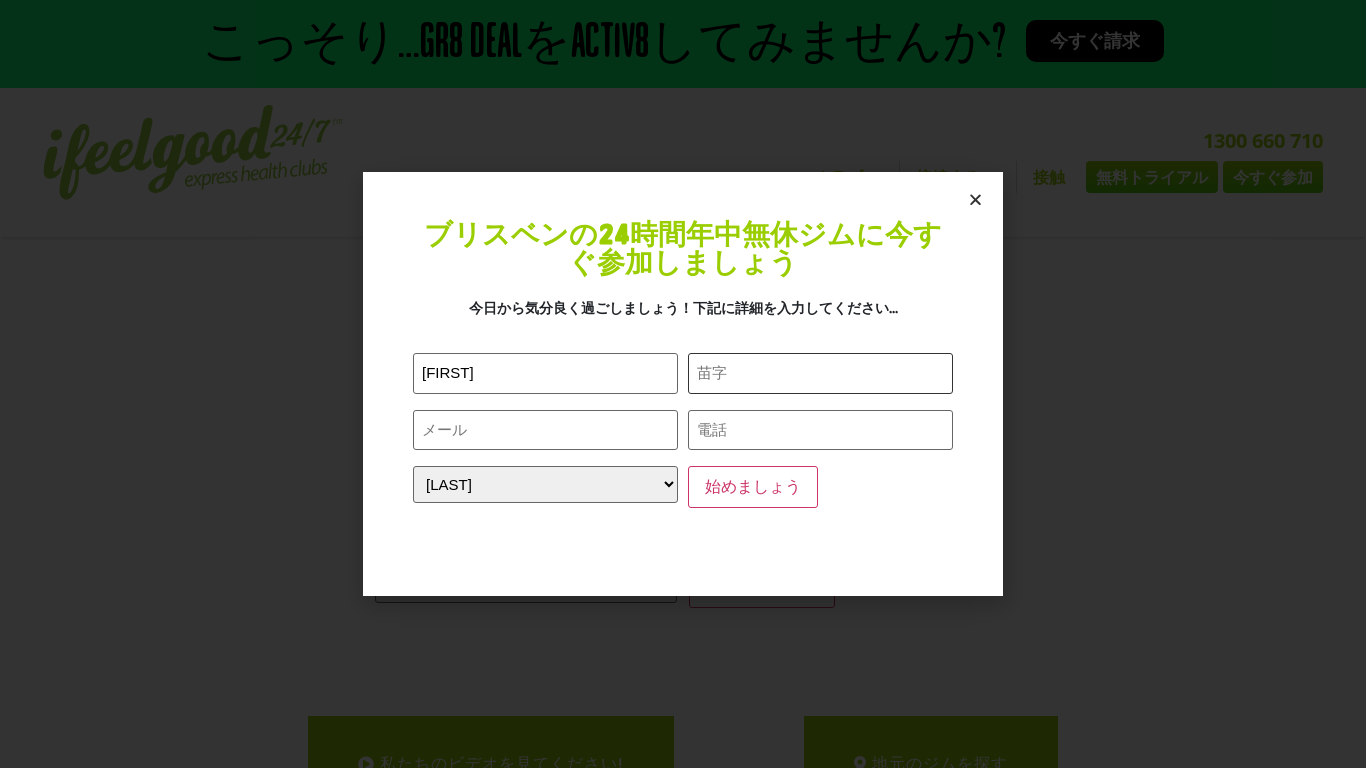 type on "Yamazato" 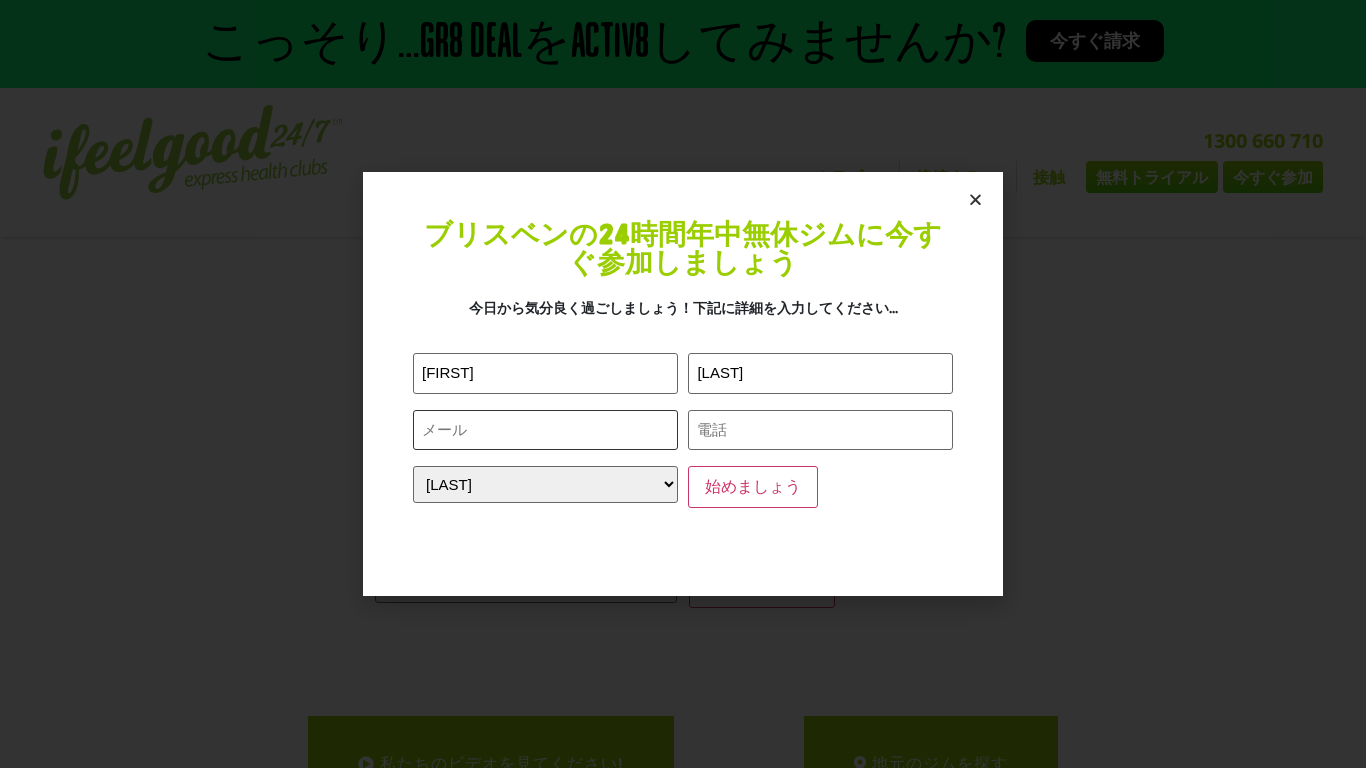 type on "abcdefghijklmnagomu@gmail.com" 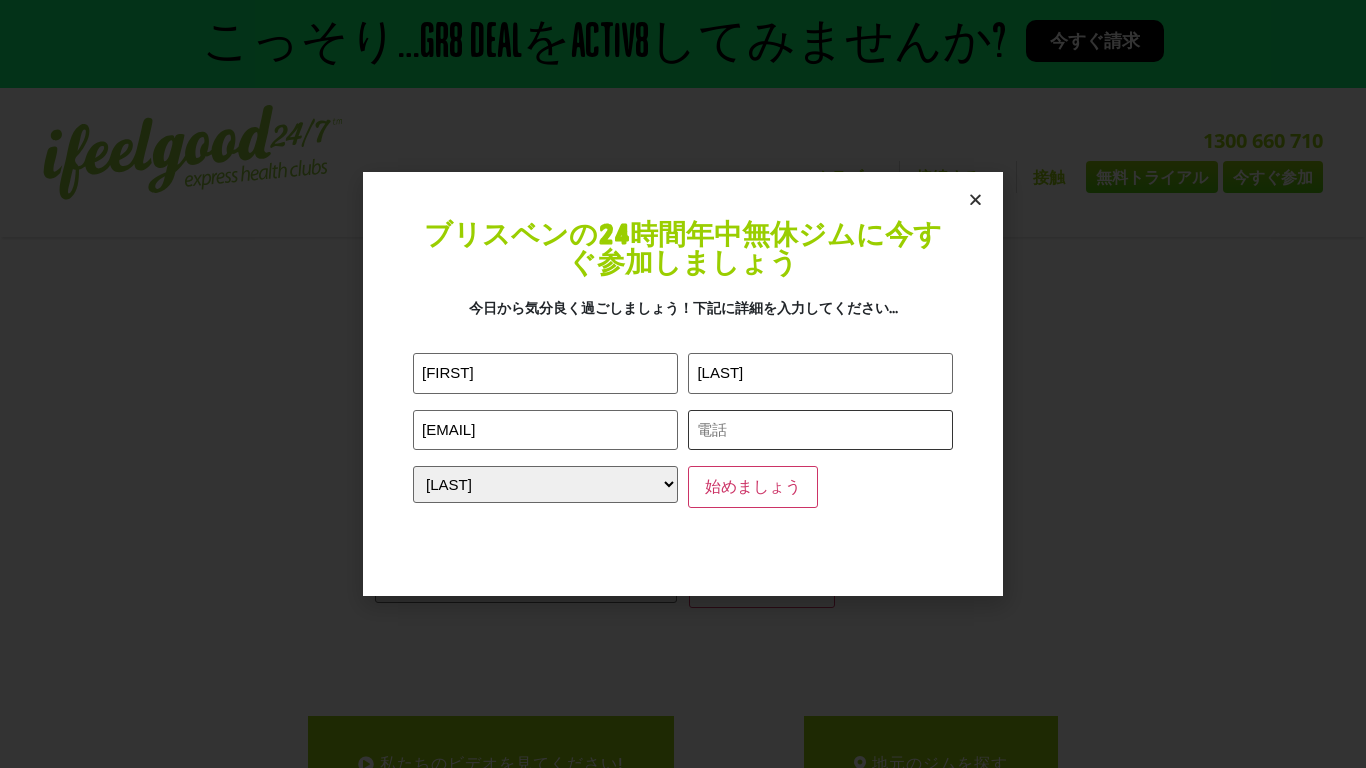 type on "0491153600" 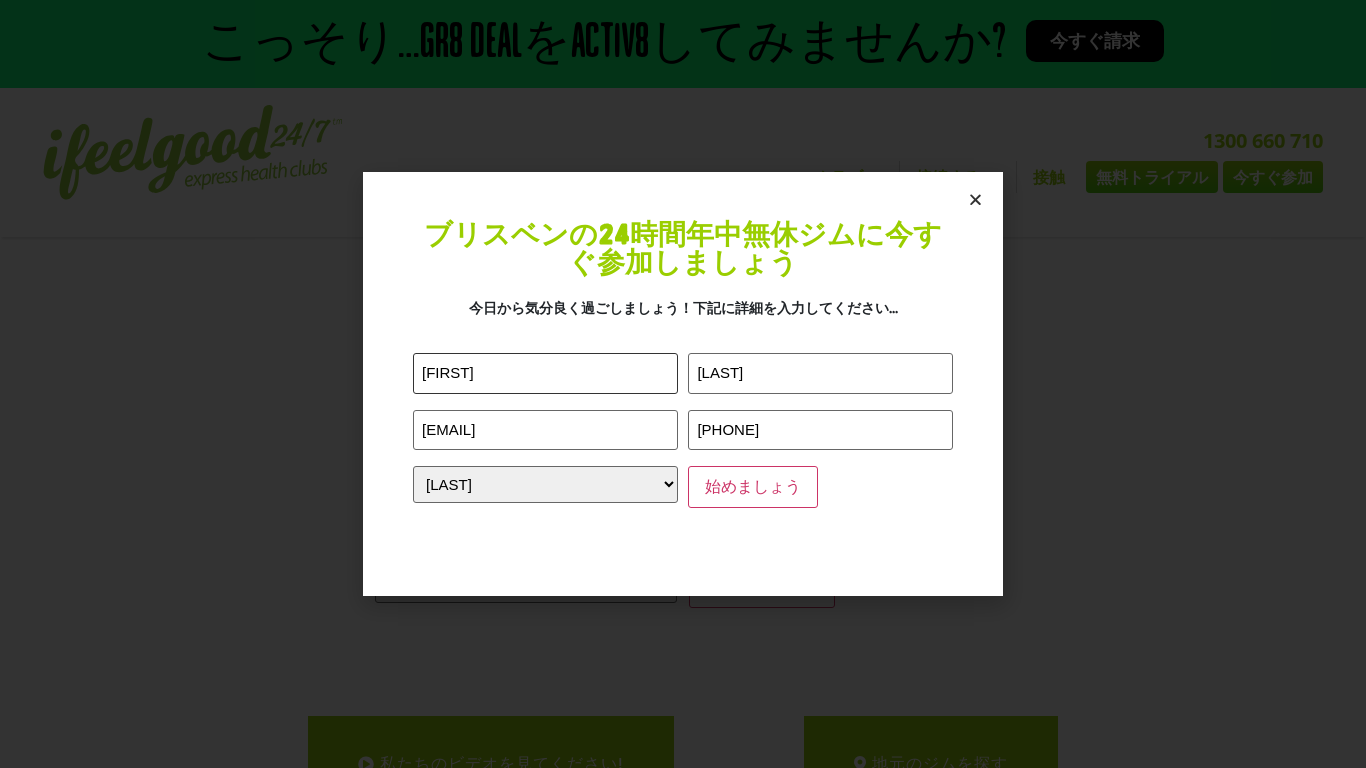type on "Masamitsu" 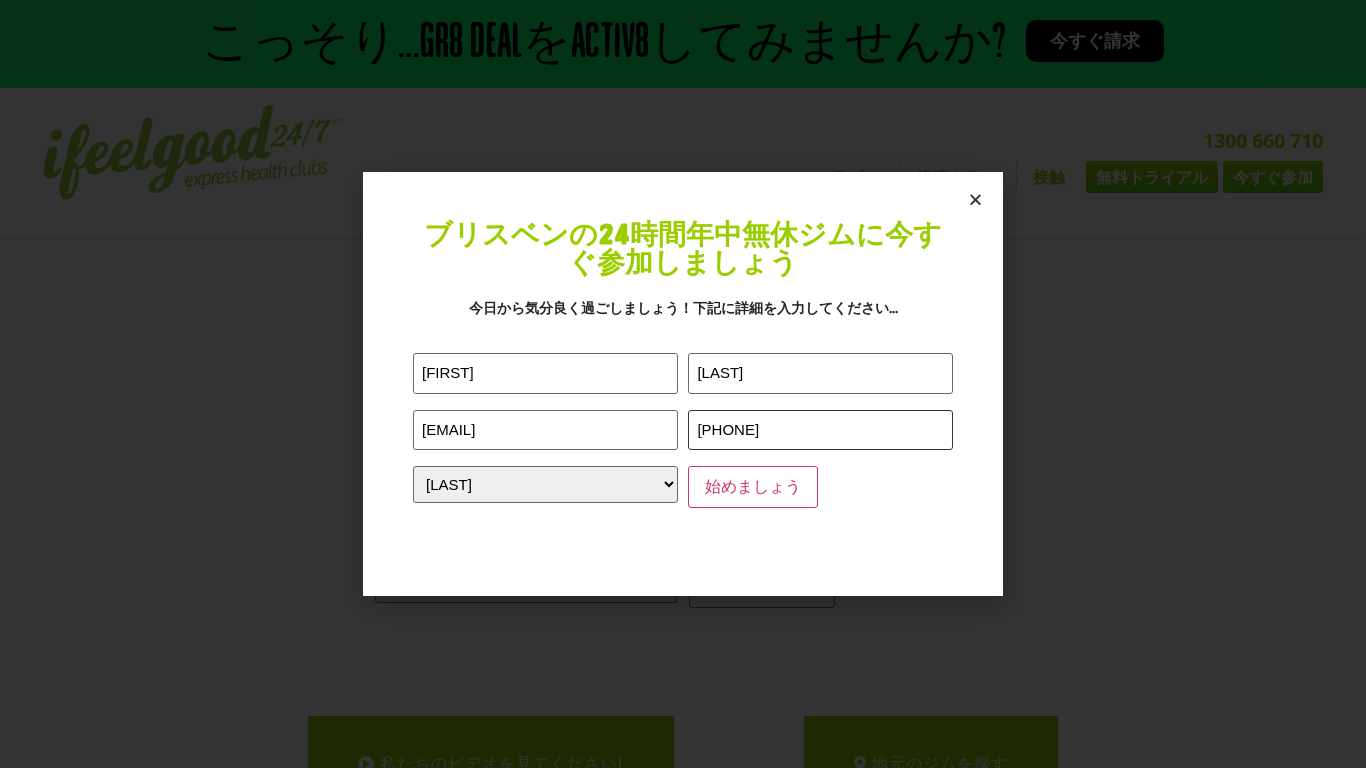 click on "0491153600" 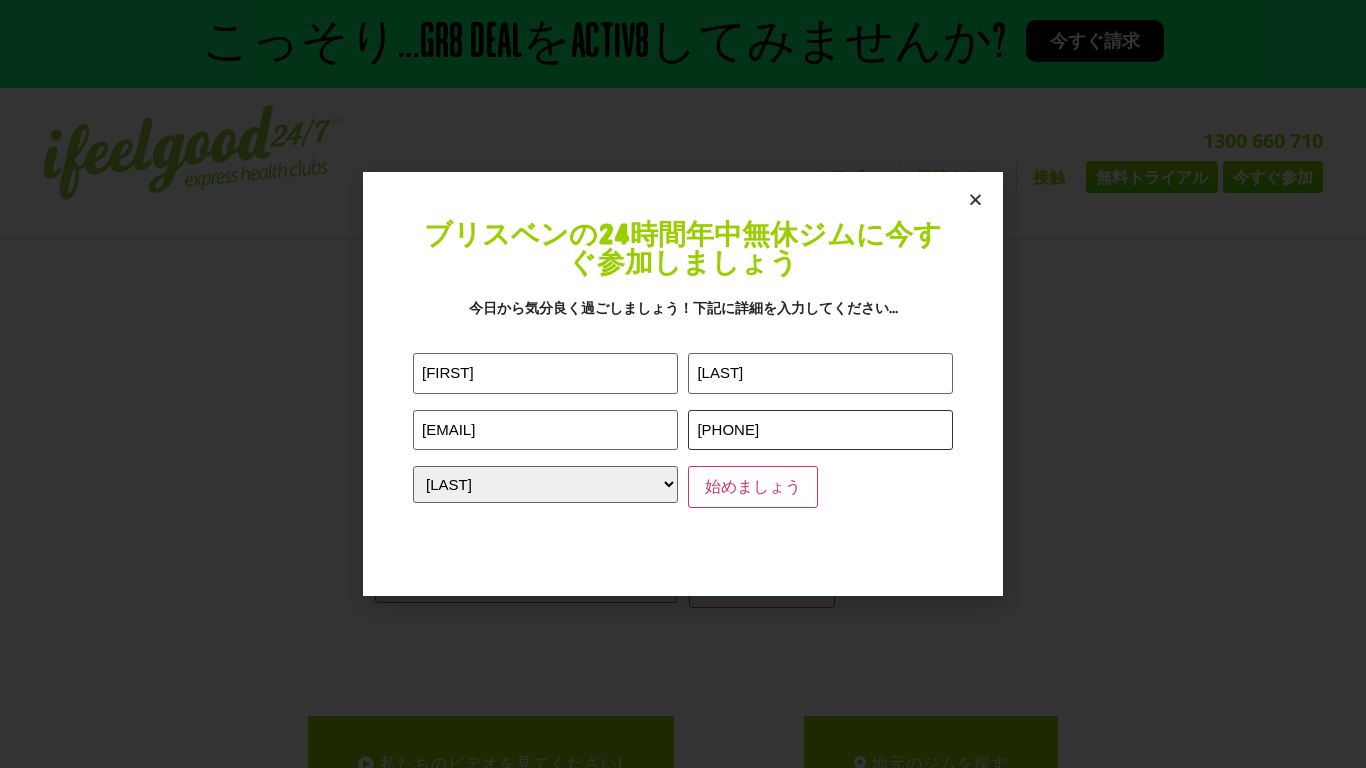type on "0402306483" 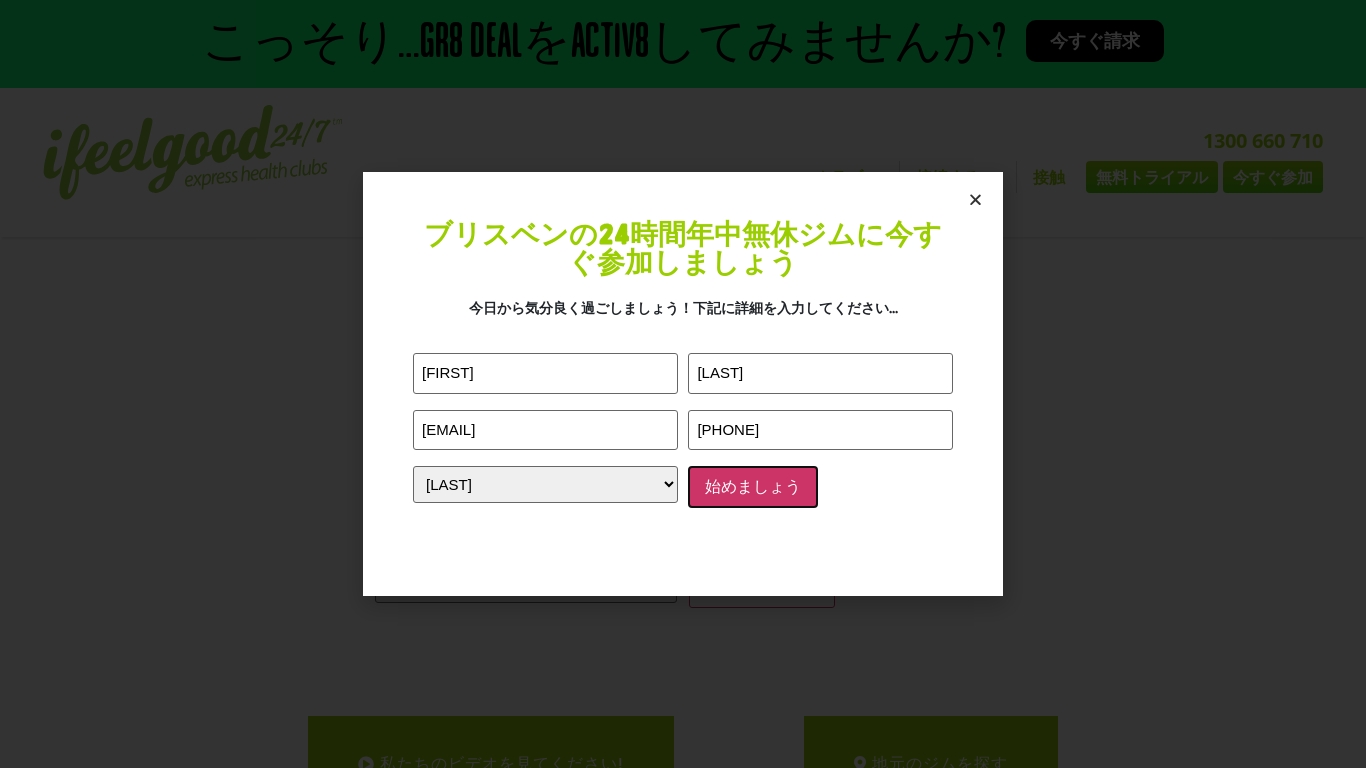click on "始めましょう" 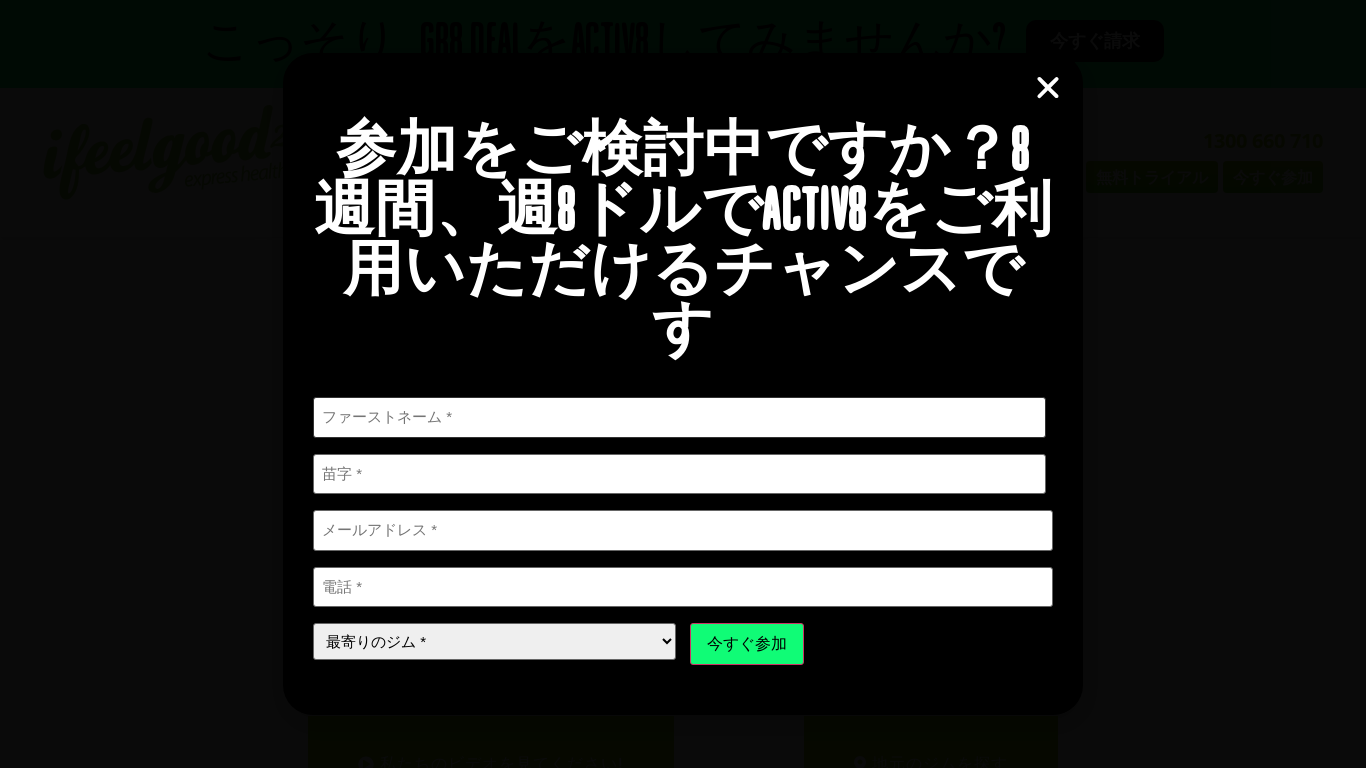 click on "初め" at bounding box center [679, 417] 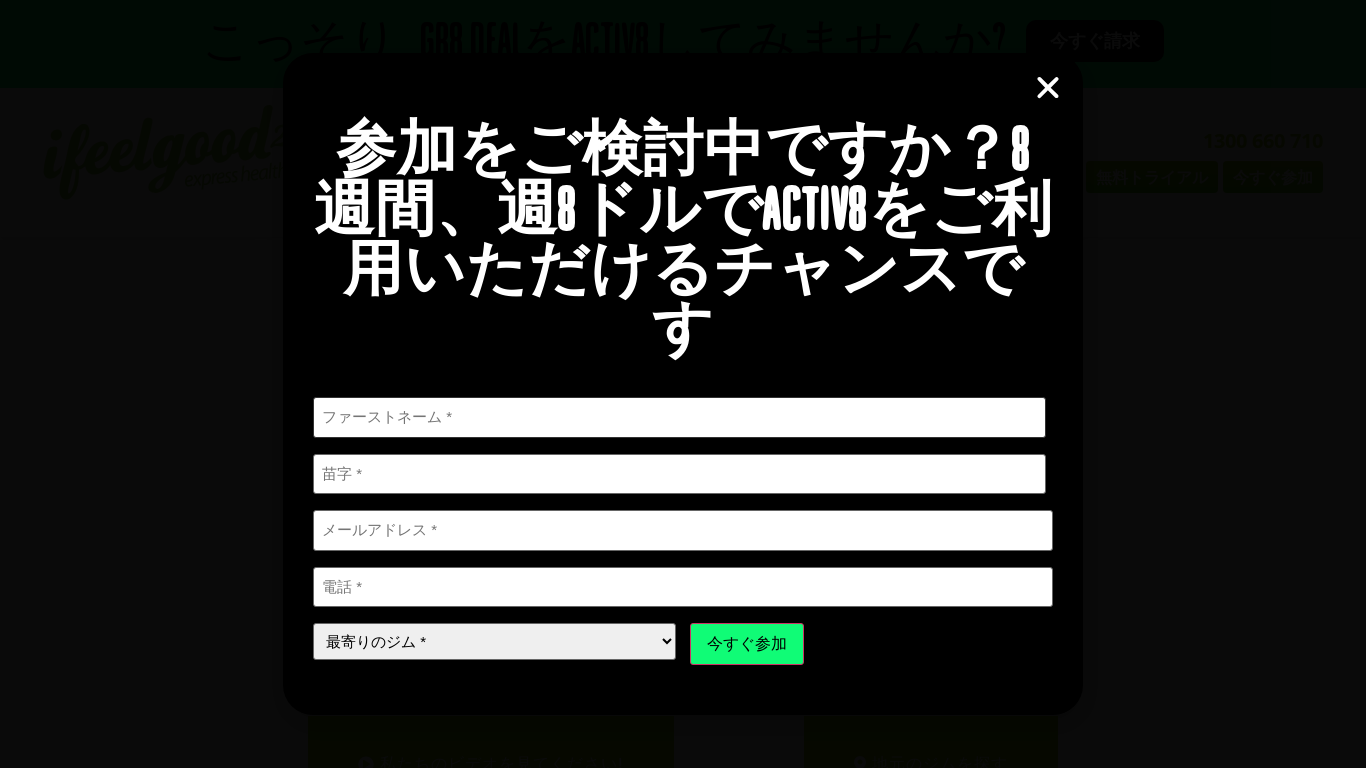 type on "Masamitsu" 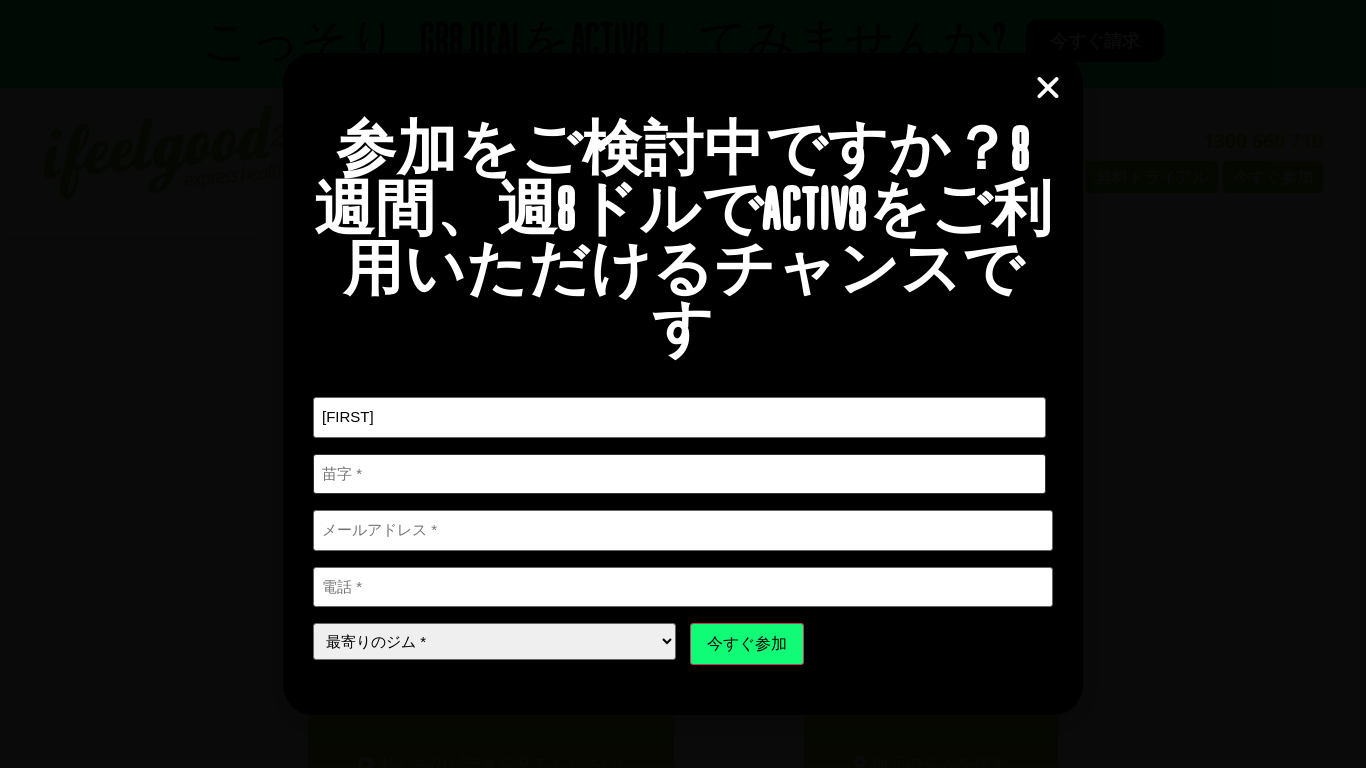type on "Yamazato" 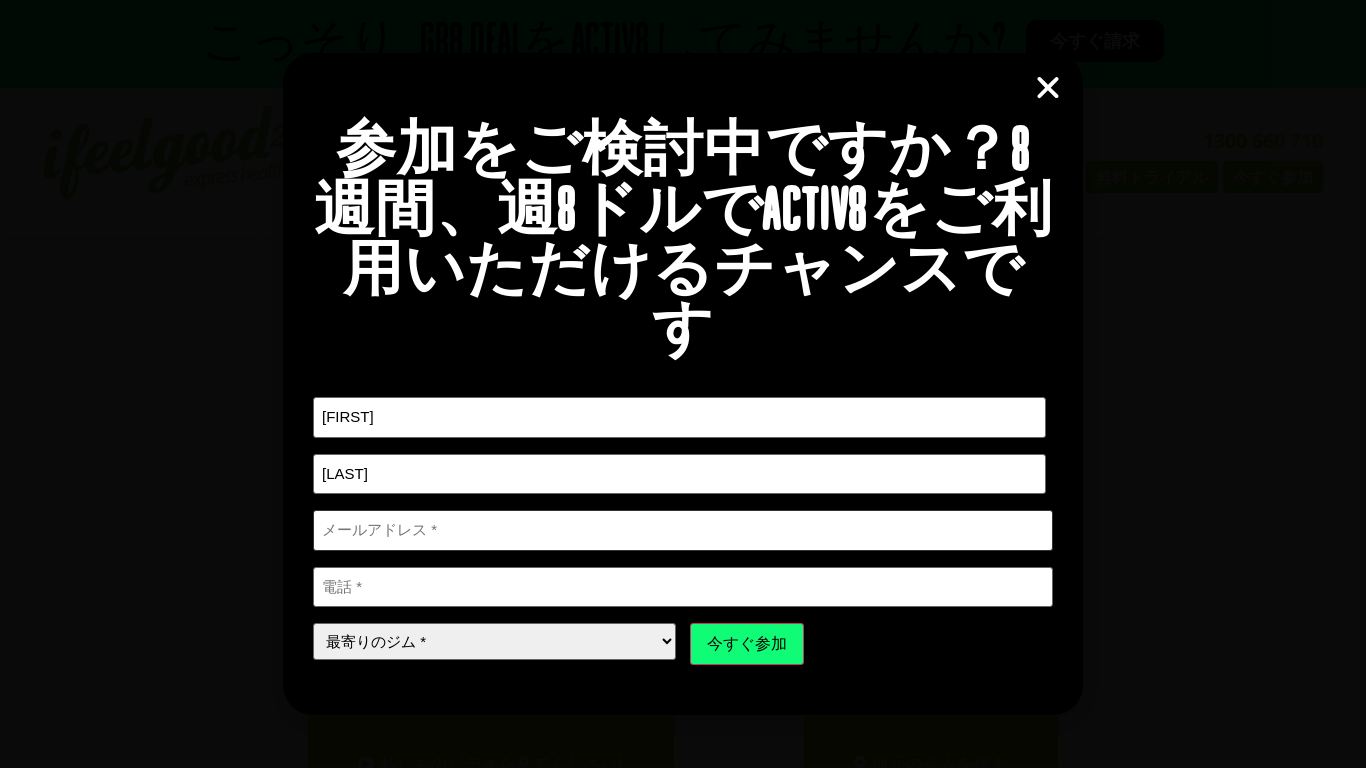 type on "abcdefghijklmnagomu@gmail.com" 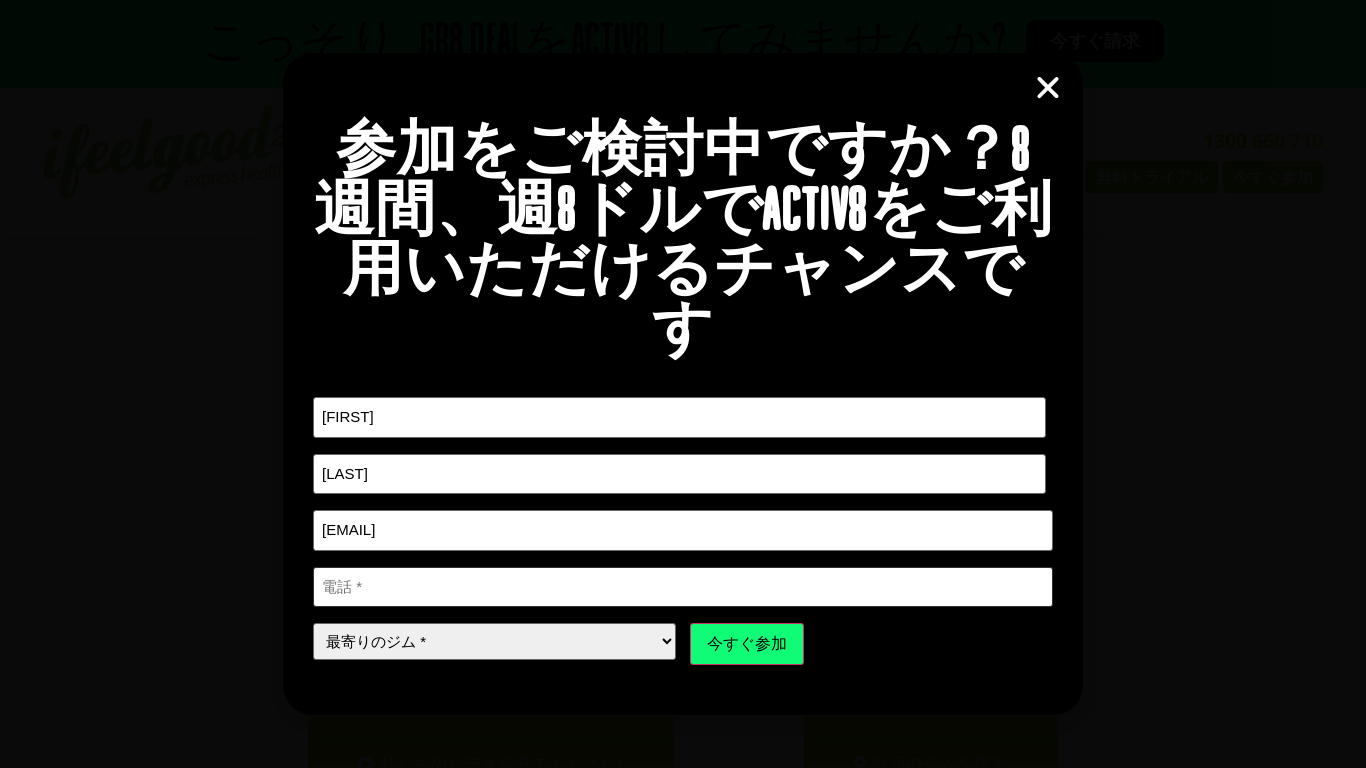 type on "0491153600" 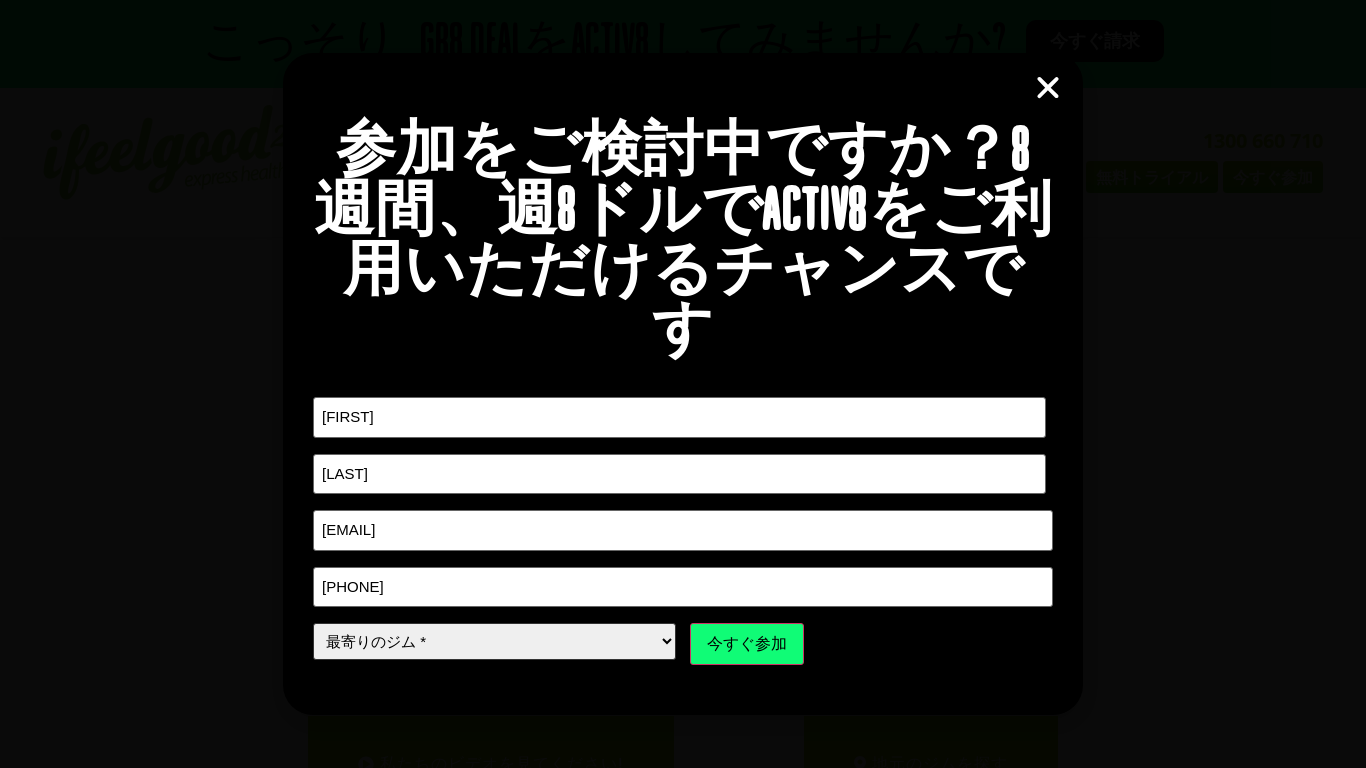 click on "最寄りのジム * アレクサンドラヒルズ カラムベール クーパーズプレーンズ ミドルパーク オクスリー パークリッジ アンダーウッド ウィナム" at bounding box center [494, 641] 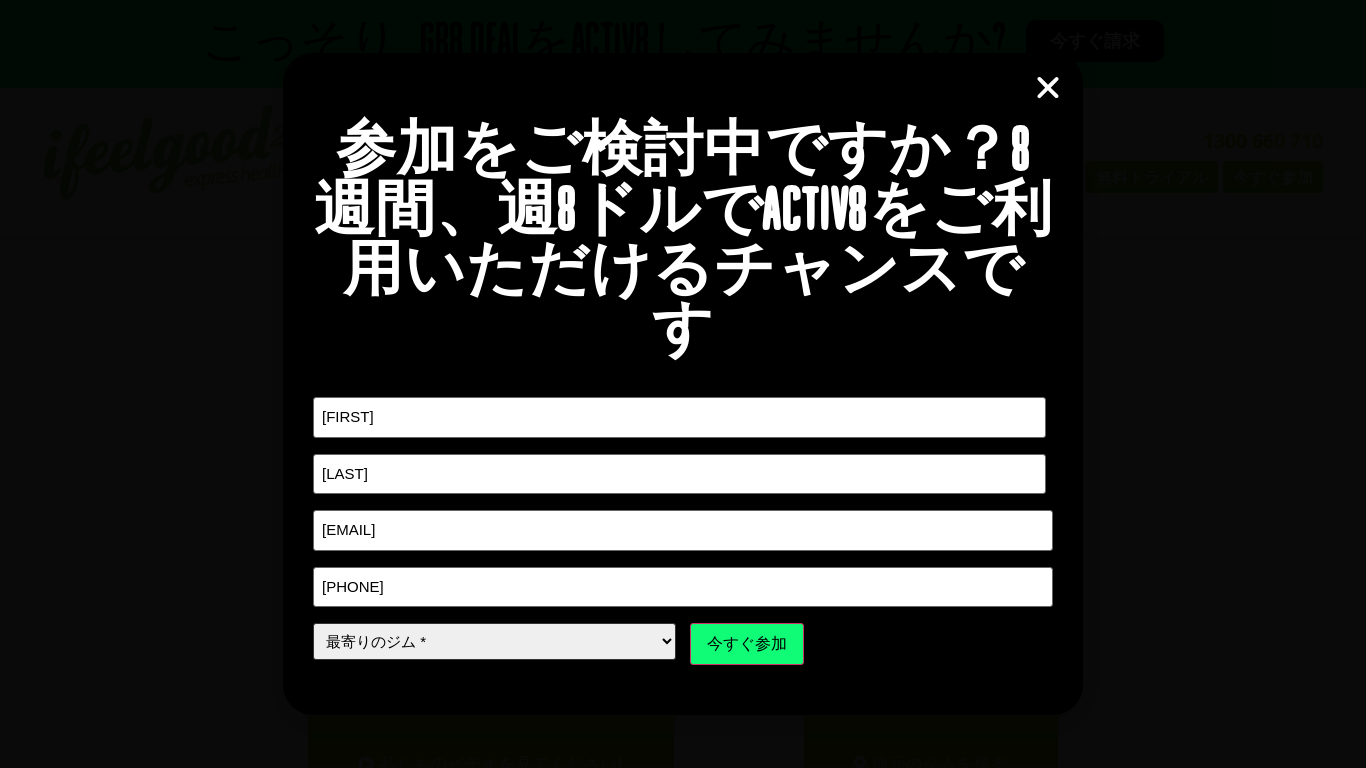 select on "Wynnum" 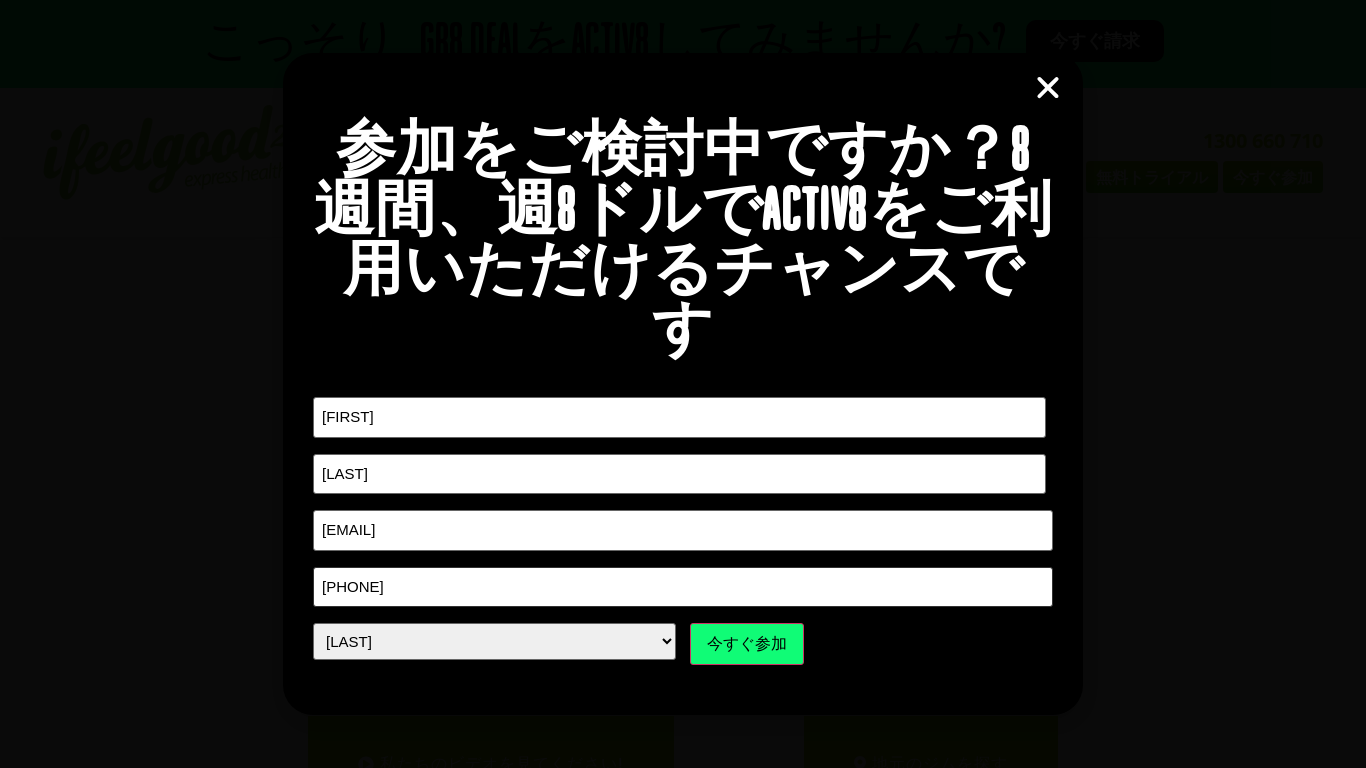 click on "0491153600" at bounding box center [683, 587] 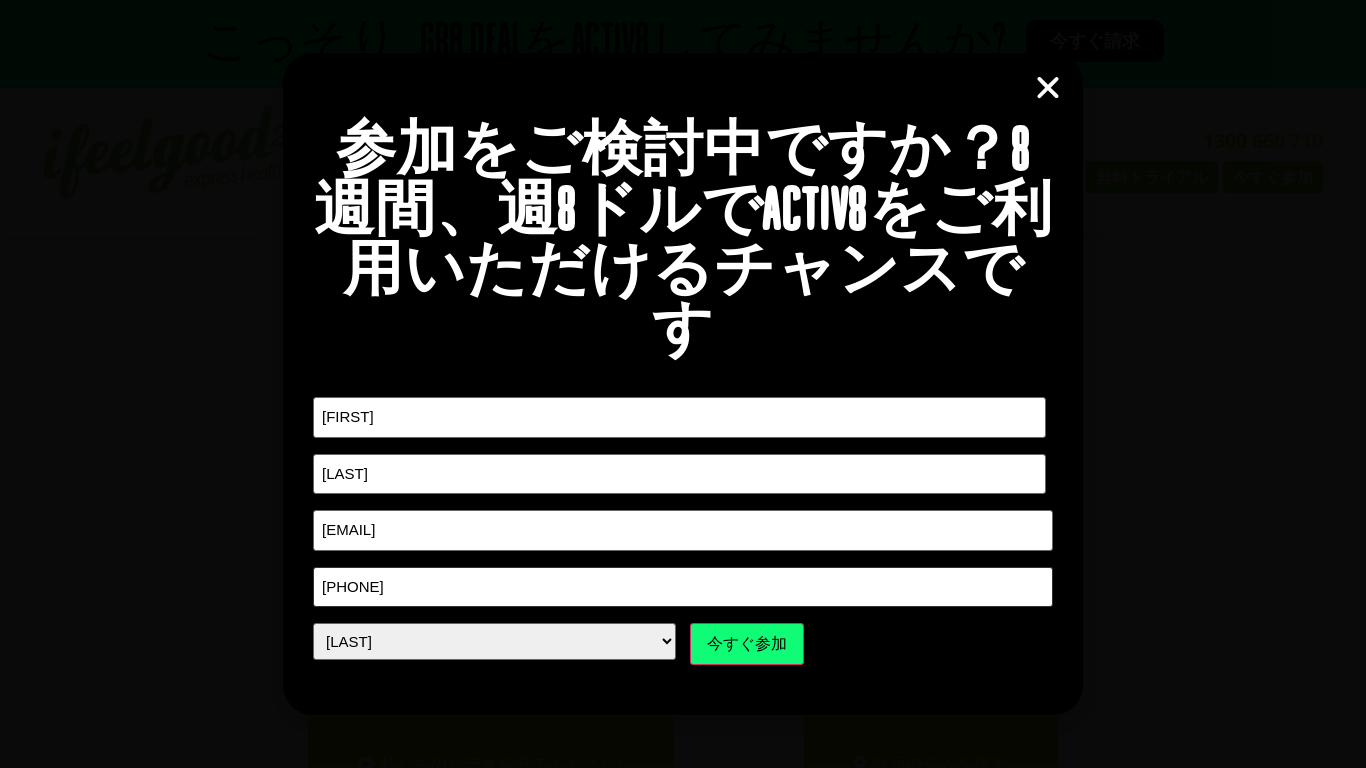 type on "0402306483" 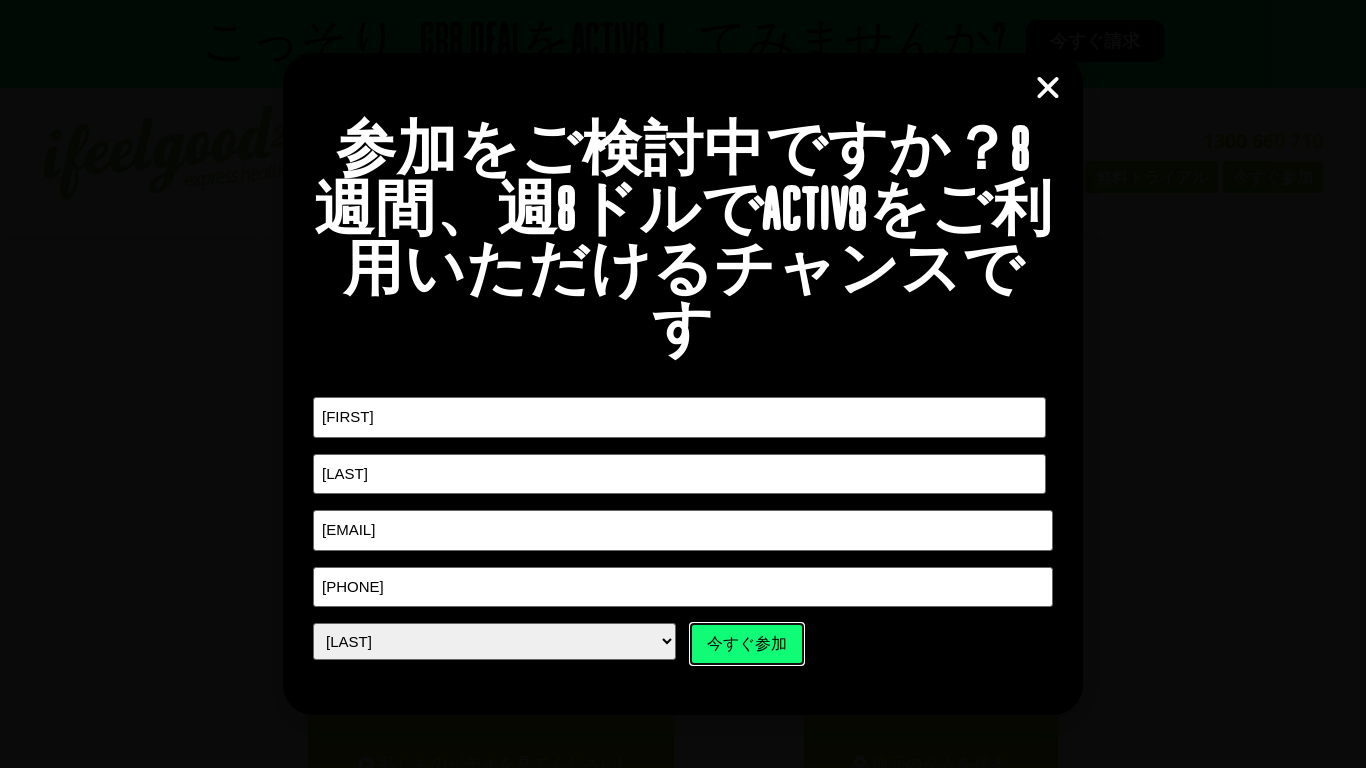 click on "今すぐ参加" at bounding box center [747, 644] 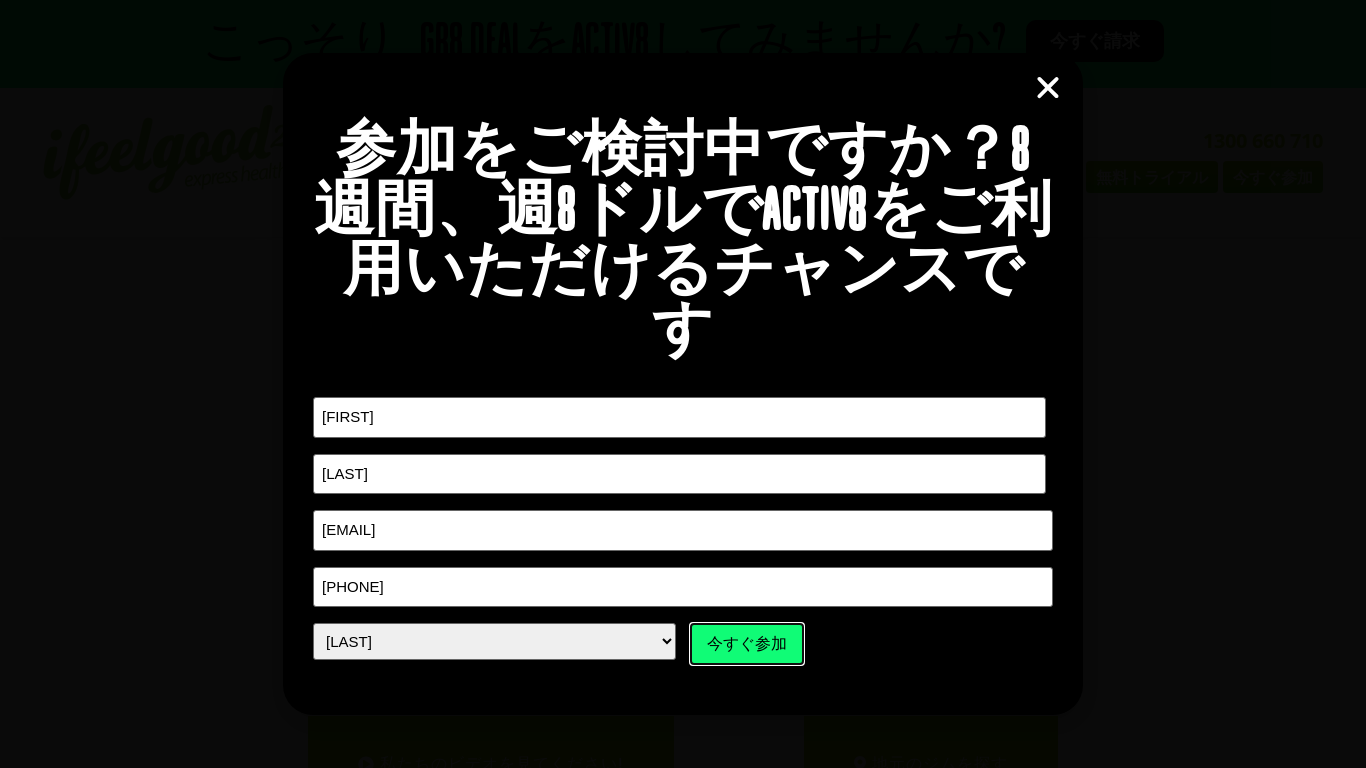 click on "今すぐ参加" at bounding box center [747, 644] 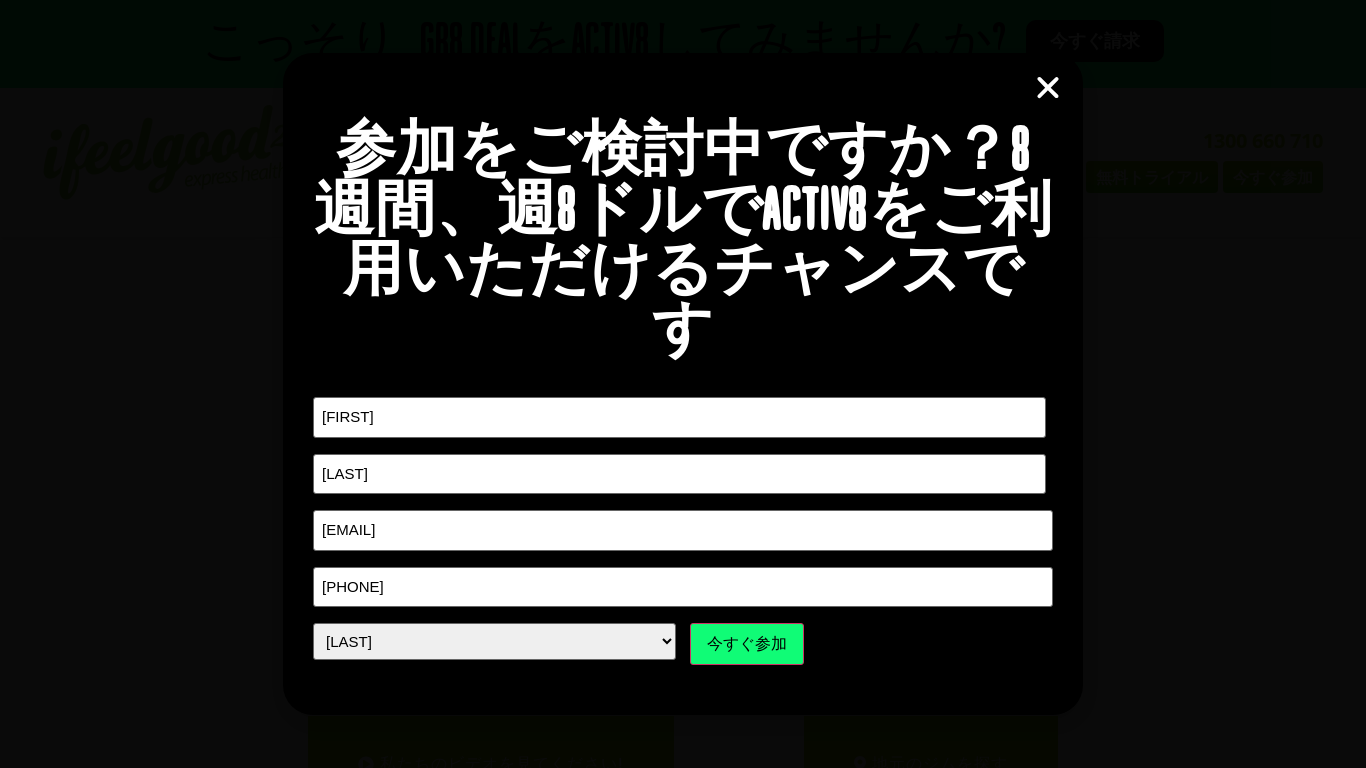click on "参加をご検討中ですか？8週間、週8ドルでActiv8をご利用いただけるチャンスです
「 * 「必須項目」は必須項目です
ファーストネーム *
Masamitsu
初め
苗字 *
Yamazato
苗字
メール * * *" at bounding box center [683, 384] 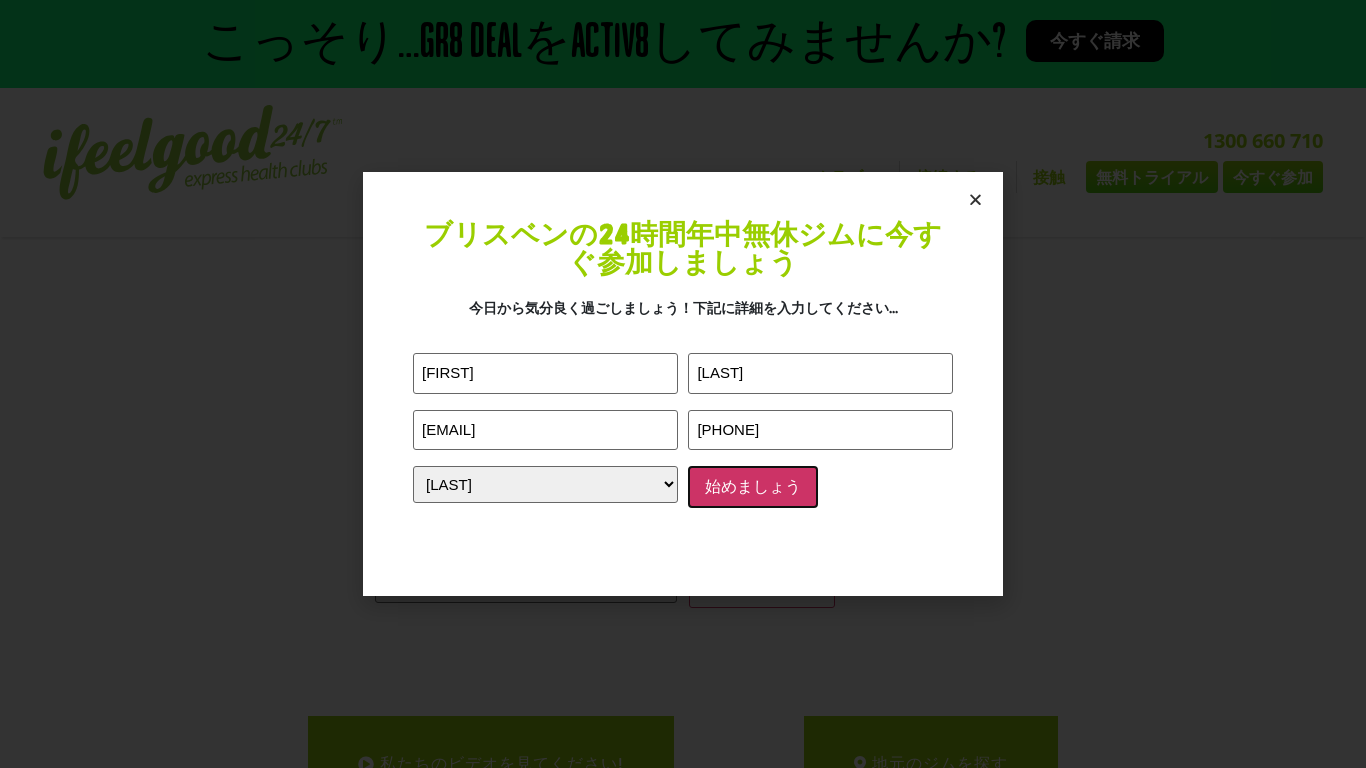 click on "始めましょう" 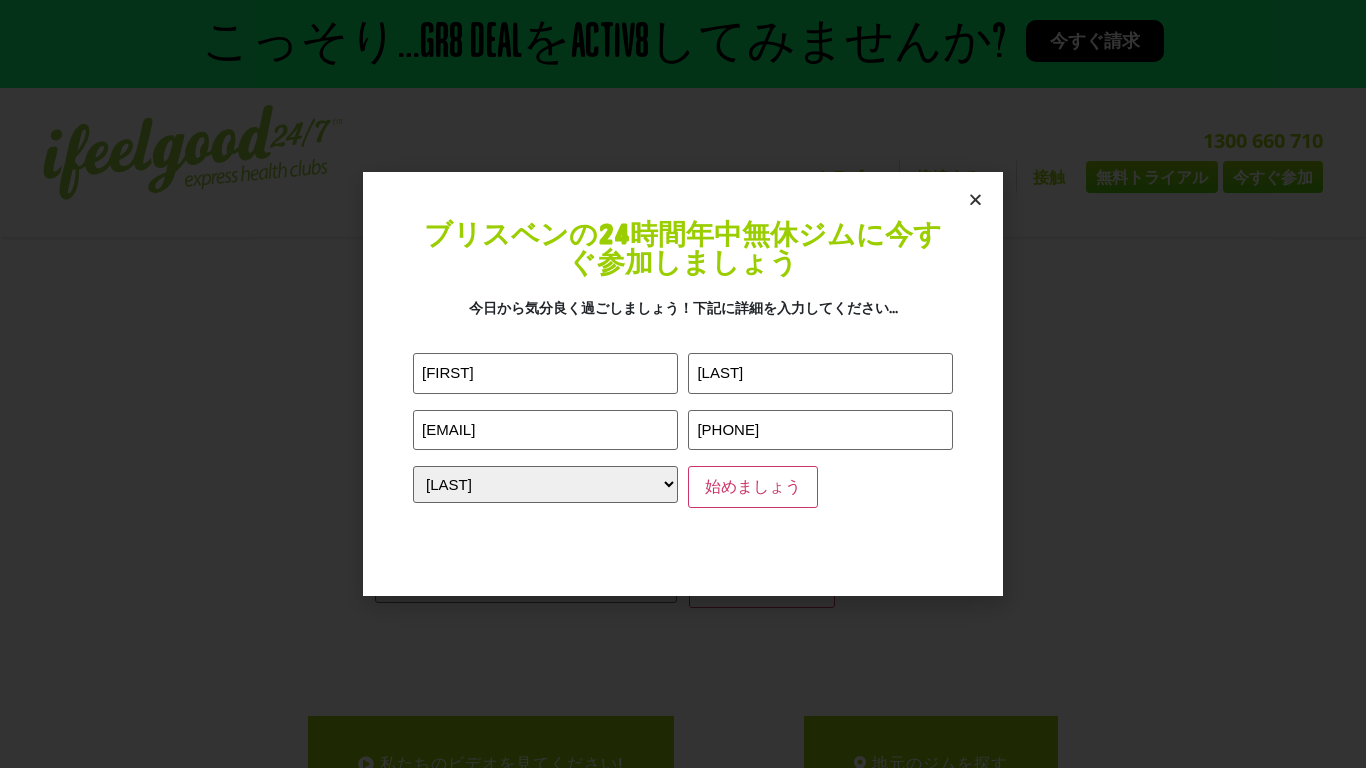 click on "ファーストネーム （必須） Masamitsu 苗字 （必須） Yamazato メール （必須）
abcdefghijklmnagomu@gmail.com
電話 （必須） 0402306483 反対のジム （必須） 反対のジム アレクサンドラヒルズ カベールラム クーパーズプレーンズ ミドルパーク オクセンフォード オクスリー パークリッジ アンダーウッド ウィナム 始めましょう メール このフィールドは検証目的のためあり、変更しないでください。" 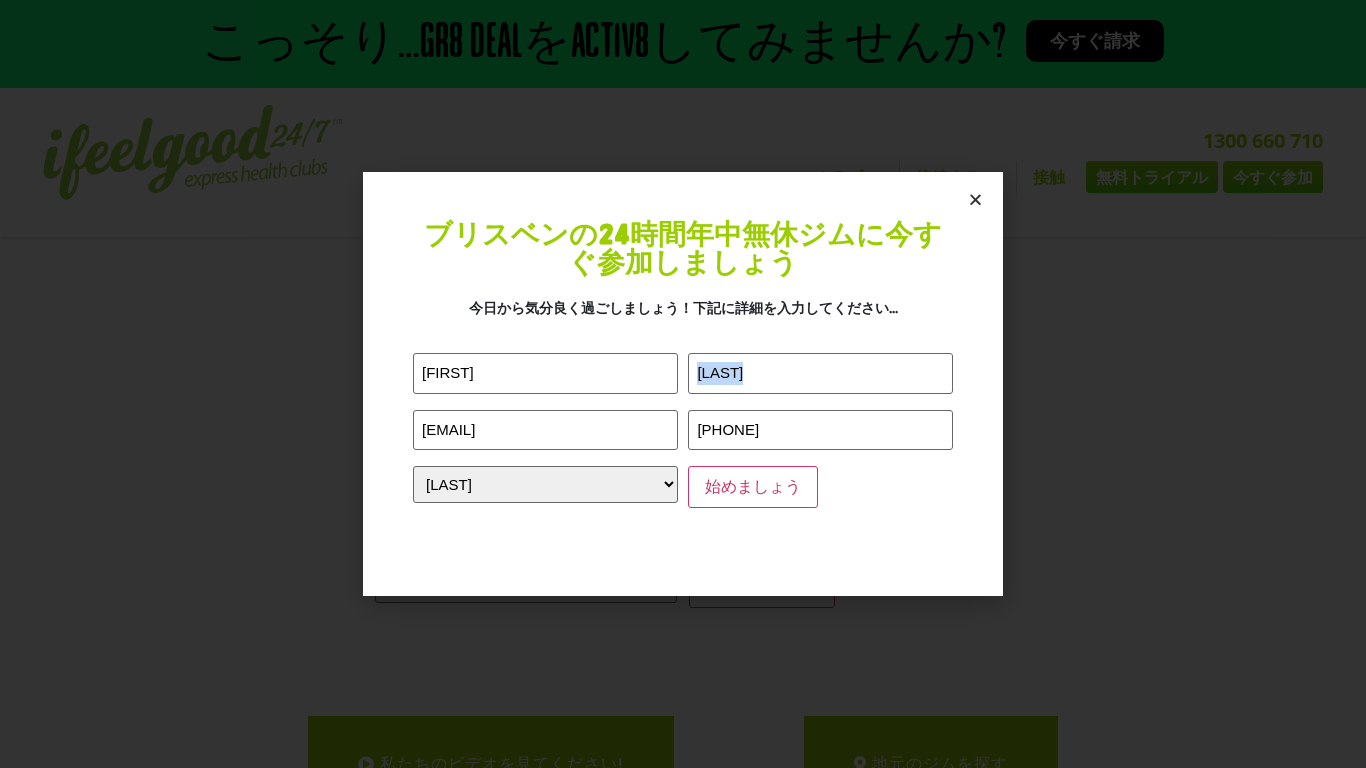 click on "ブリスベンの24時間年中無休ジムに今すぐ参加しましょう
今日から気分良く過ごしましょう！ 下記に詳細を入力してください...
ファーストネーム （必須） Masamitsu 苗字 （必須） Yamazato メール （必須）
abcdefghijklmnagomu@gmail.com
電話 （必須） 0402306483 反対のジム （必須） 反対のジム アレクサンドラヒルズ カベールラム クーパーズプレーンズ ミドルパーク オクセンフォード オクスリー パークリッジ アンダーウッド ウィナム 始めましょう メール このフィールドは検証目的のためあり、変更しないでください。" 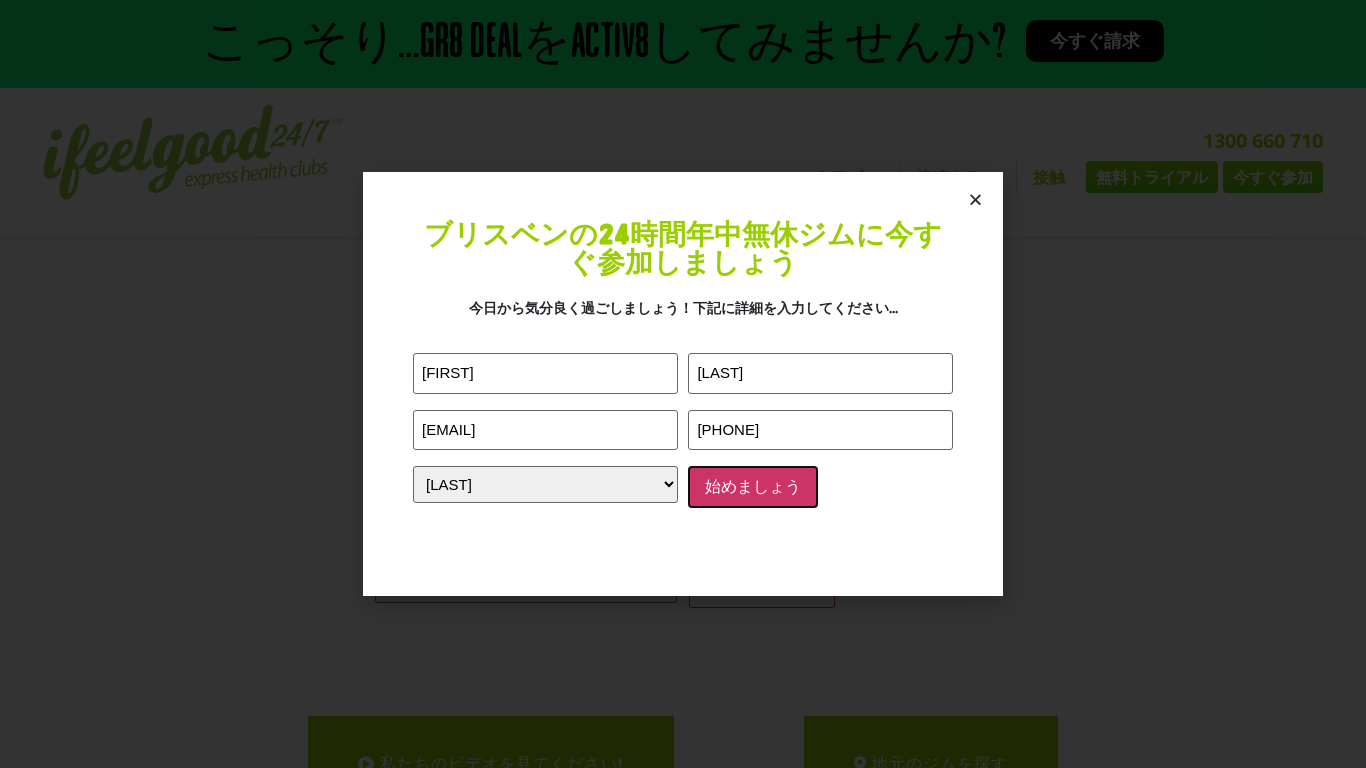 click on "始めましょう" 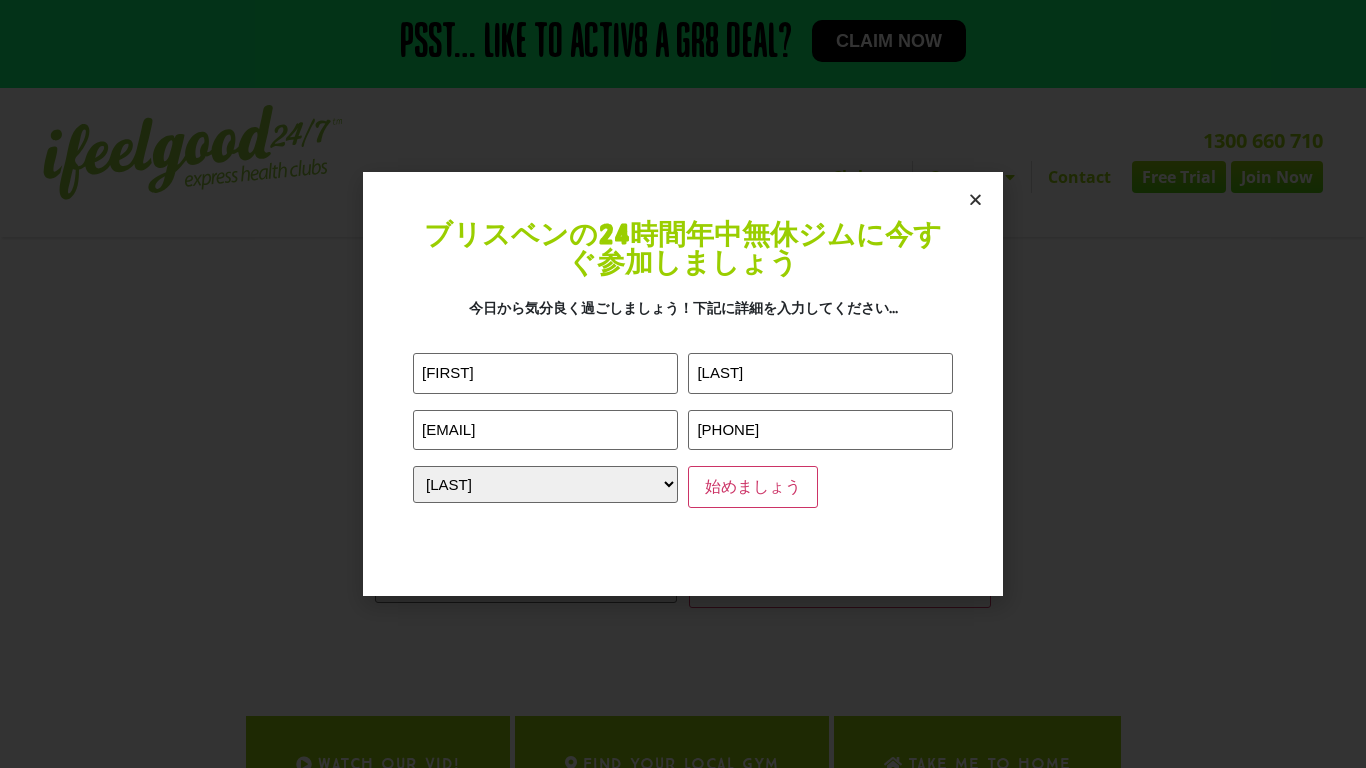 click on "ブリスベンの24時間年中無休ジムに今すぐ参加しましょう
今日から気分良く過ごしましょう！下記に詳細を入力してください...
ファーストネーム （必須） Masamitsu 苗字 （必須） Yamazato メール （必須）
abcdefghijklmnagomu@gmail.com
電話 （必須） 0402306483 最寄りのジム （必須） 最寄りのジム アレクサンドラヒルズ カラムベール クーパーズプレーンズ ミドルパーク オクセンフォード オクスリー パークリッジ アンダーウッド ウィナム 始めましょう メール このフィールドは検証目的のためであり、変更しないでください。" at bounding box center [683, 384] 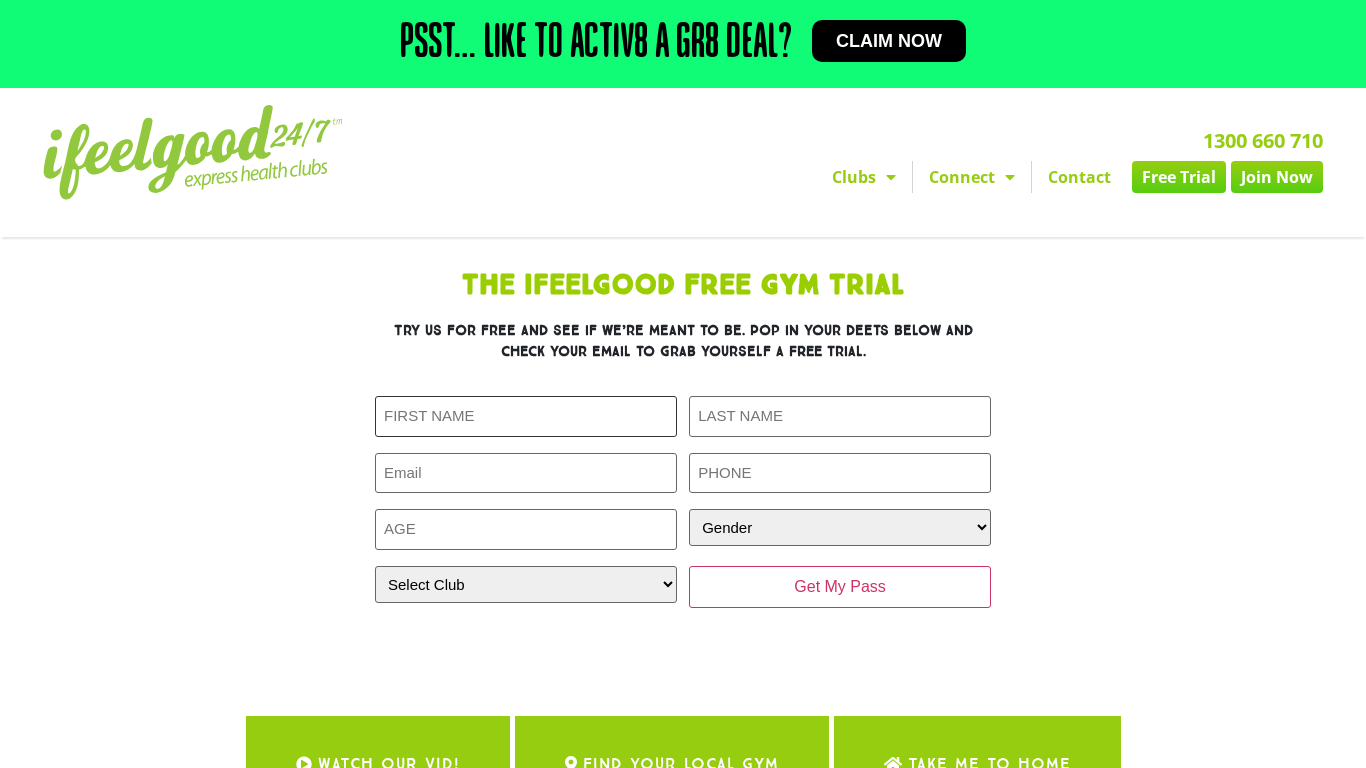 click on "First Name (Required)" at bounding box center [526, 416] 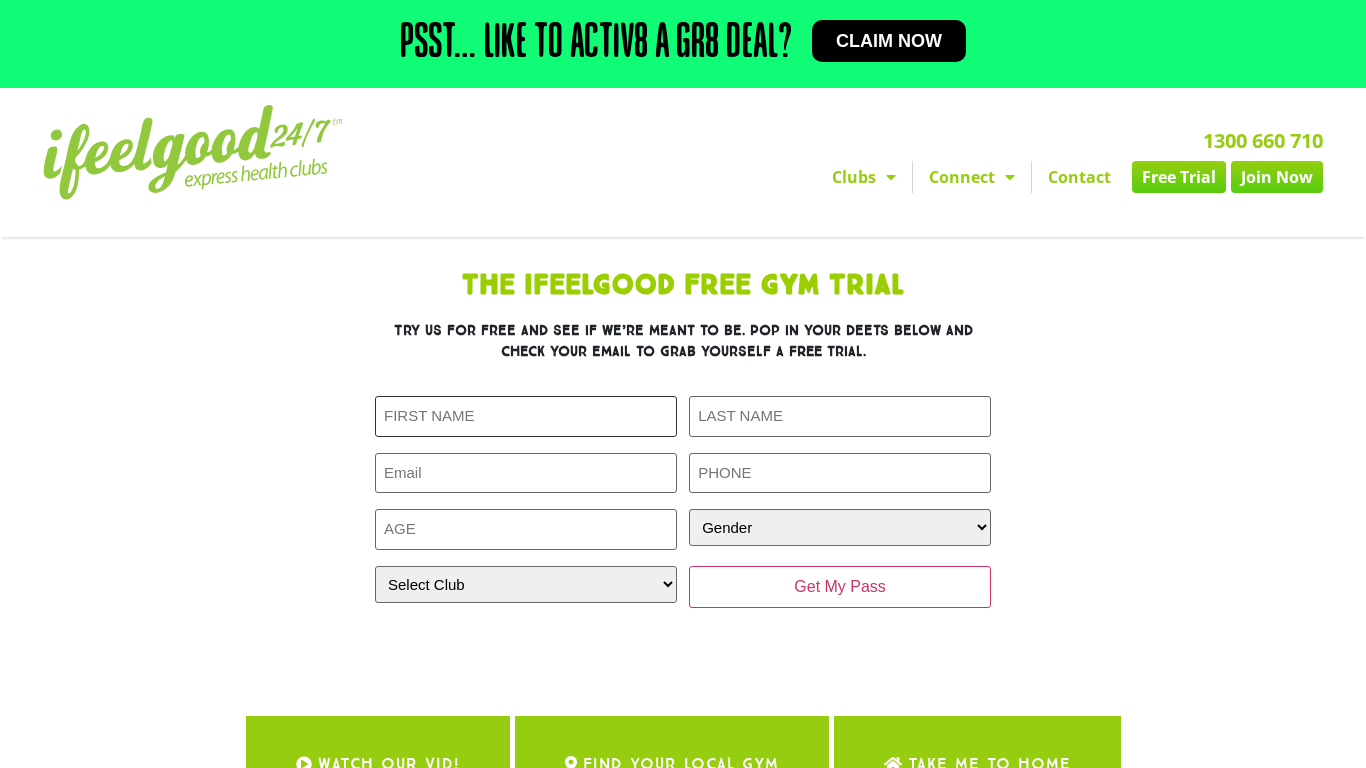 type on "[FIRST]" 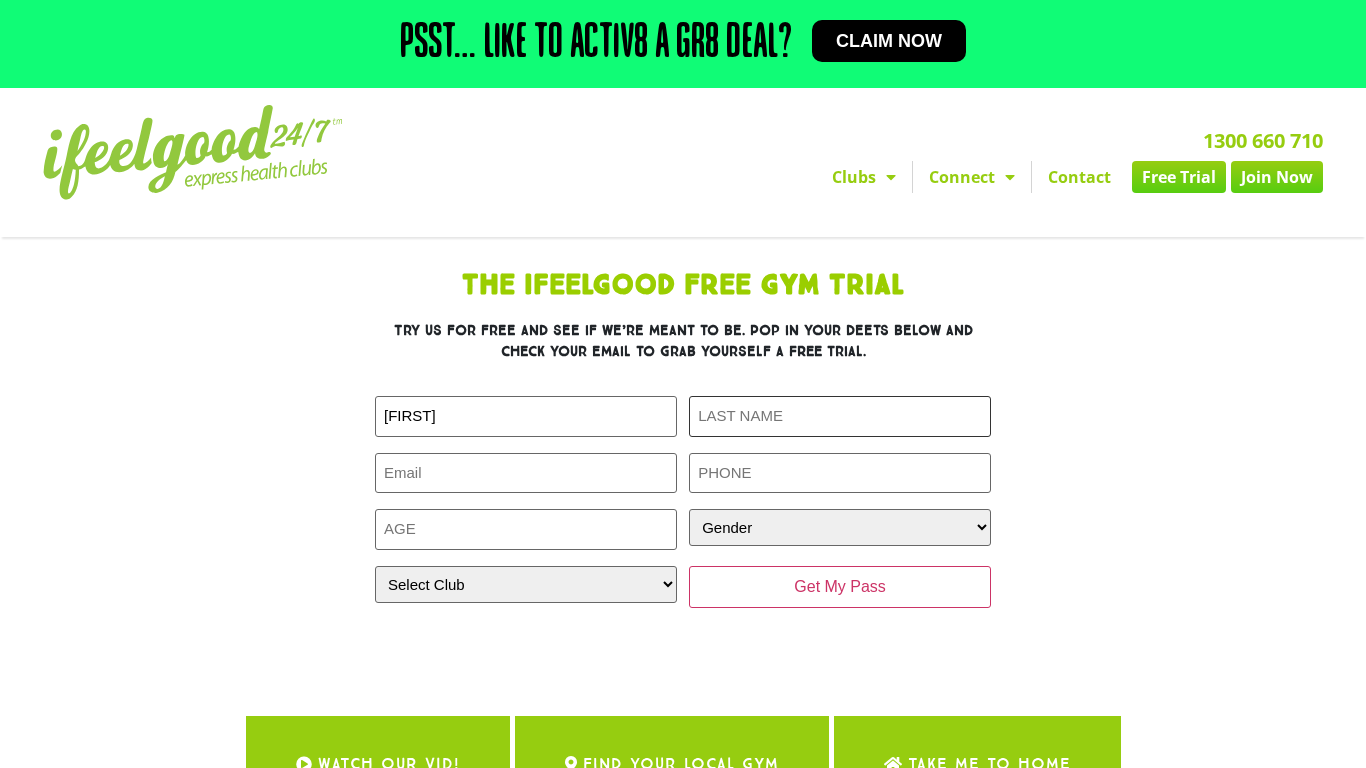 type on "Yamazato" 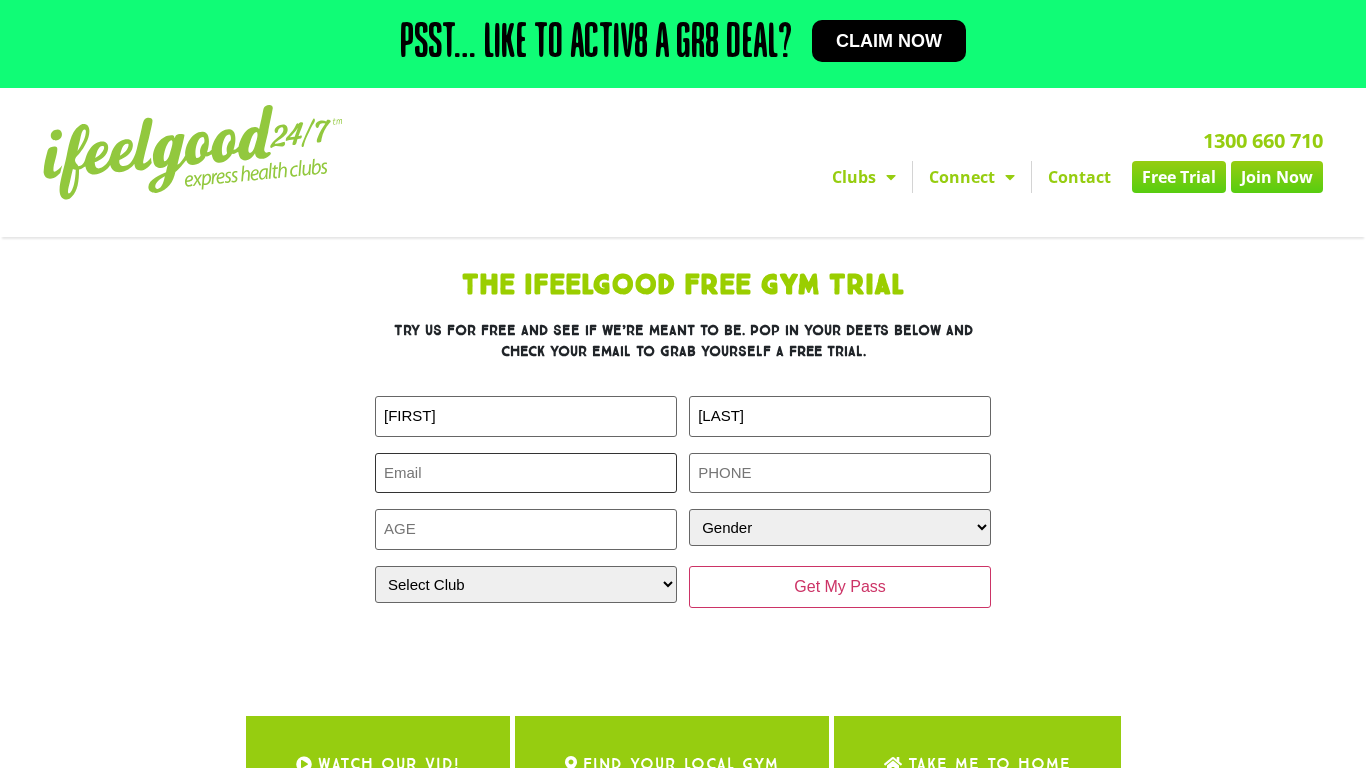 type on "[EMAIL]" 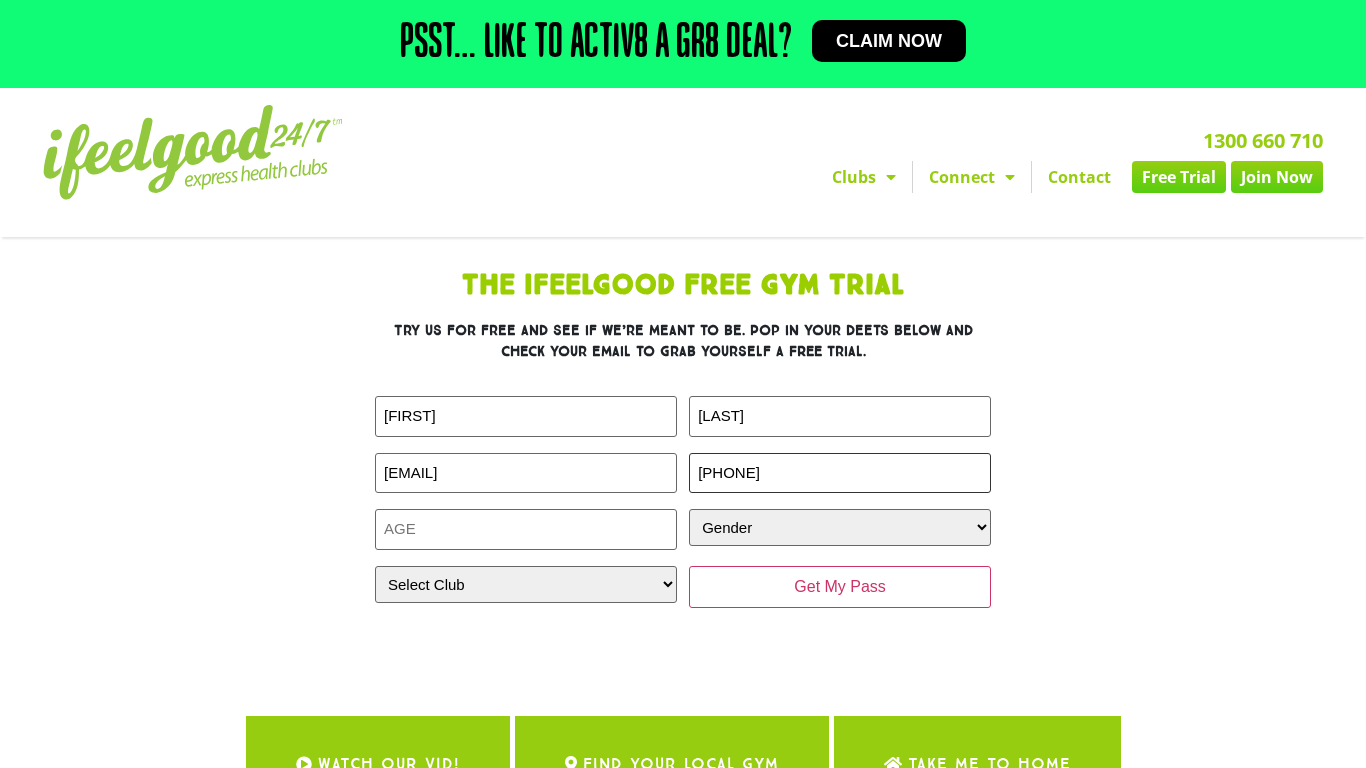 click on "0491153600" at bounding box center (840, 473) 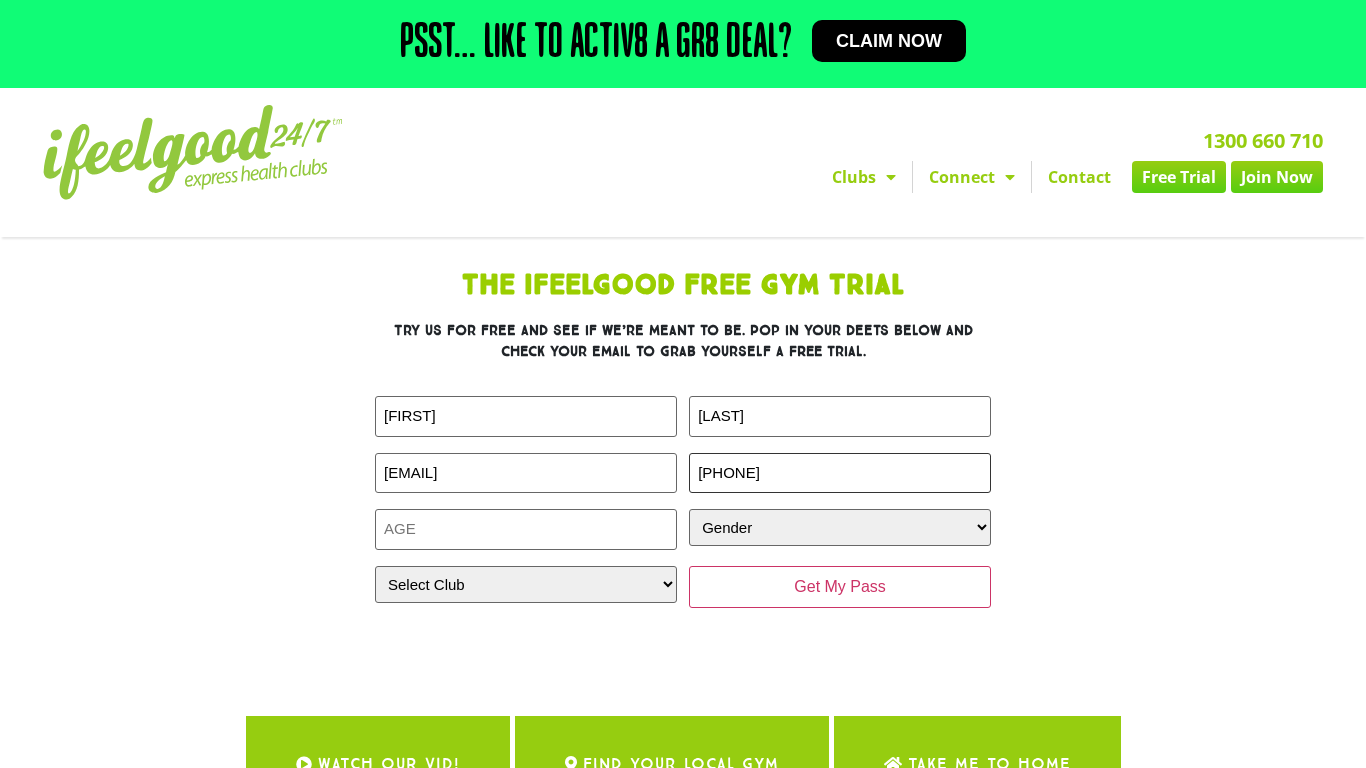 type on "[PHONE]" 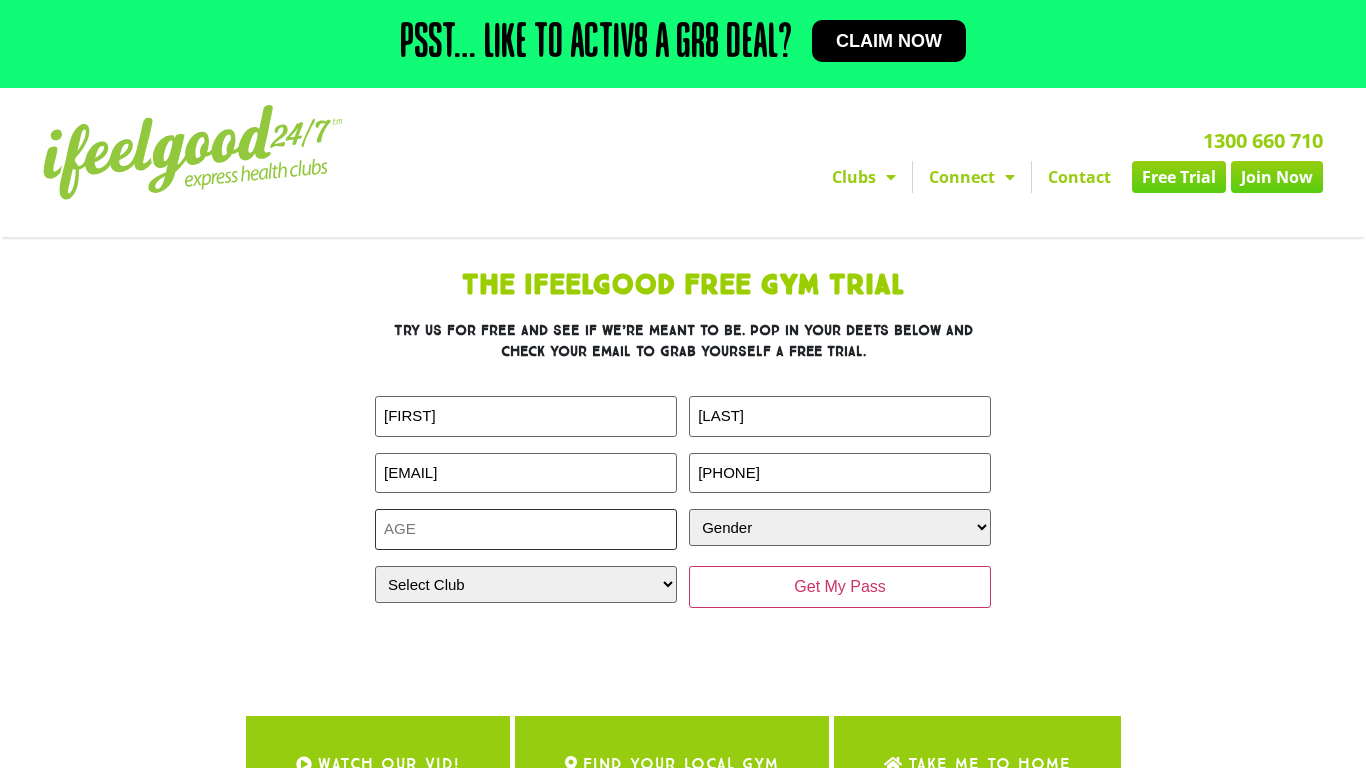 click on "Age (Required)" at bounding box center [526, 529] 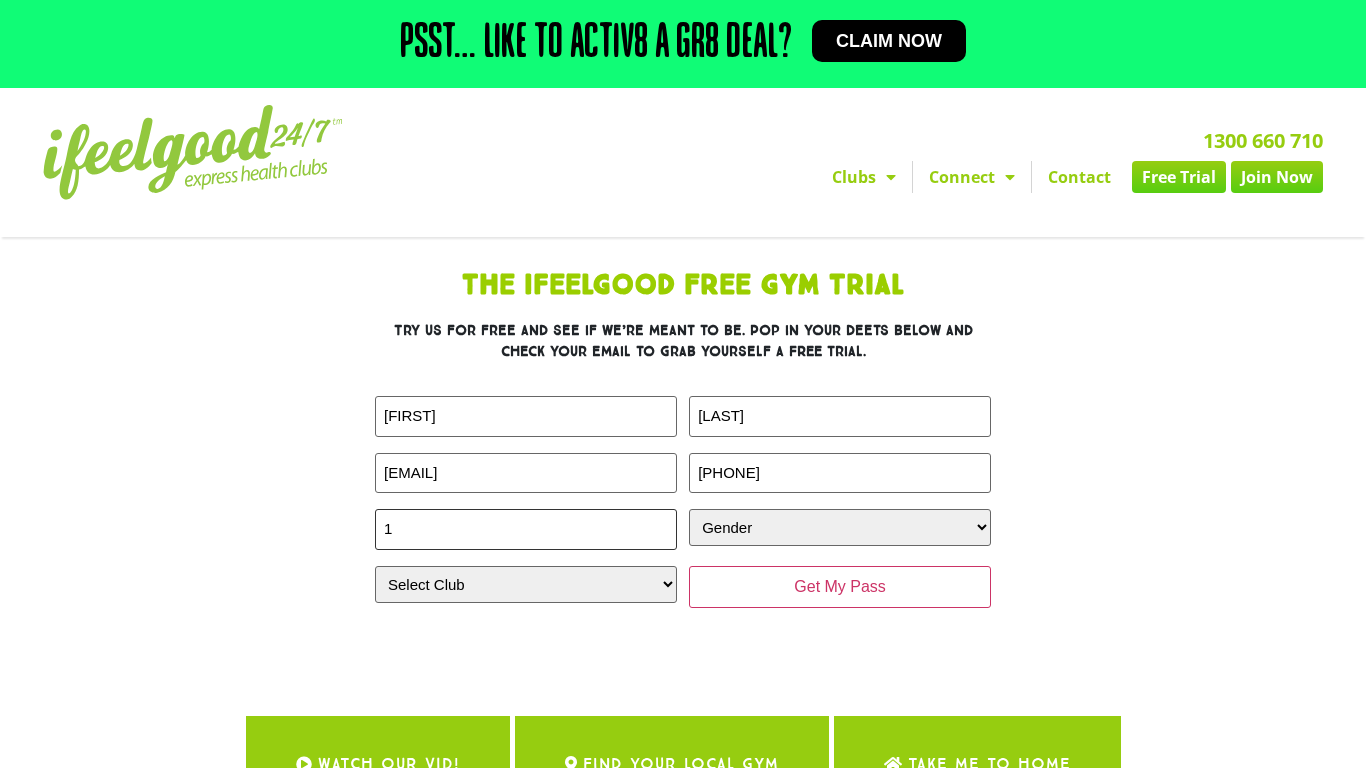 click on "1" at bounding box center [526, 529] 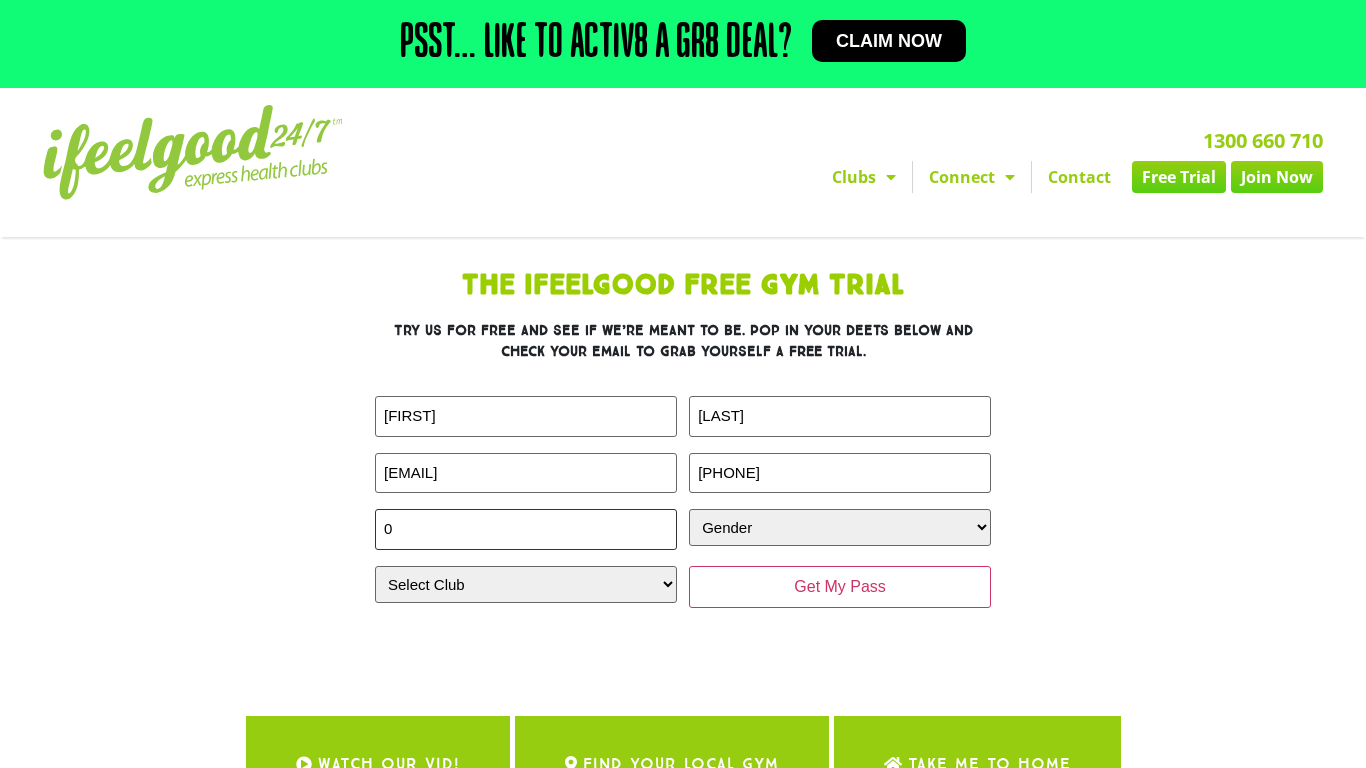 click on "0" at bounding box center [526, 529] 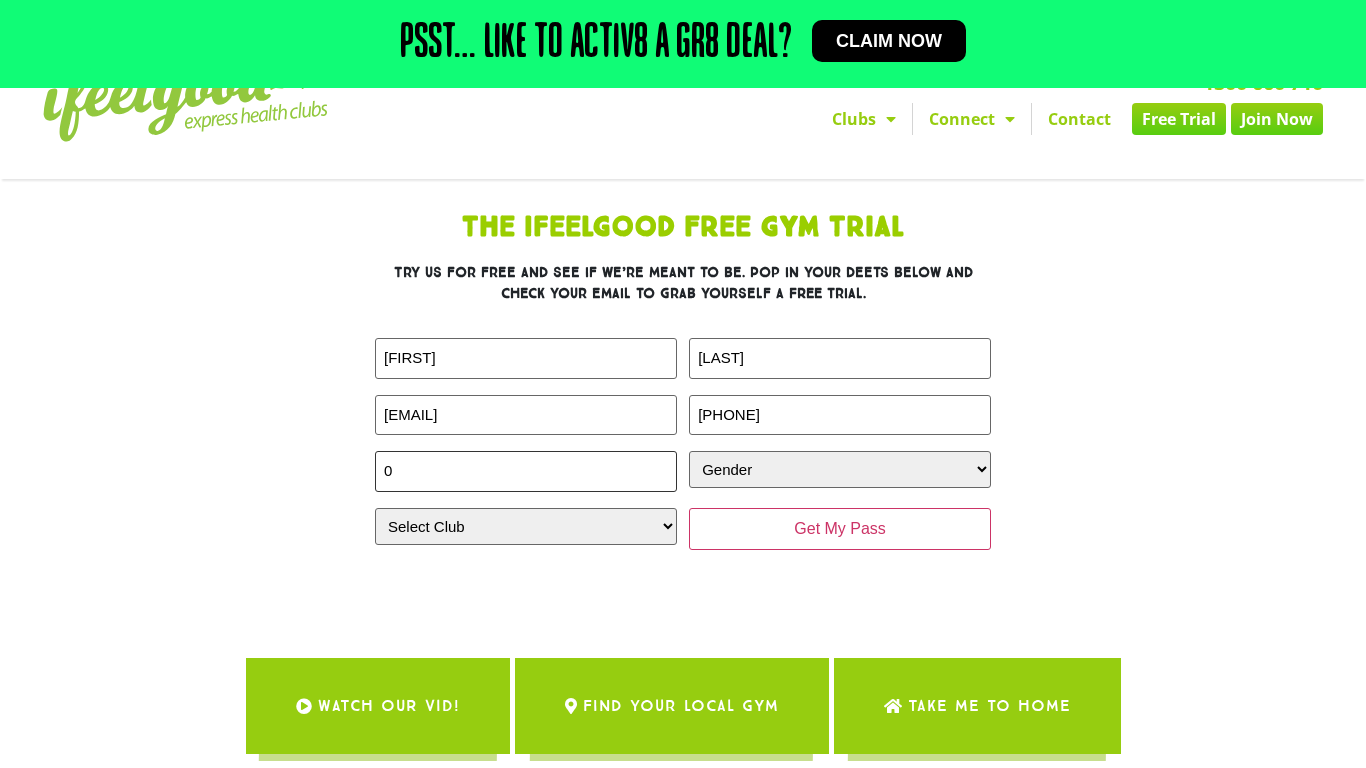 scroll, scrollTop: 47, scrollLeft: 0, axis: vertical 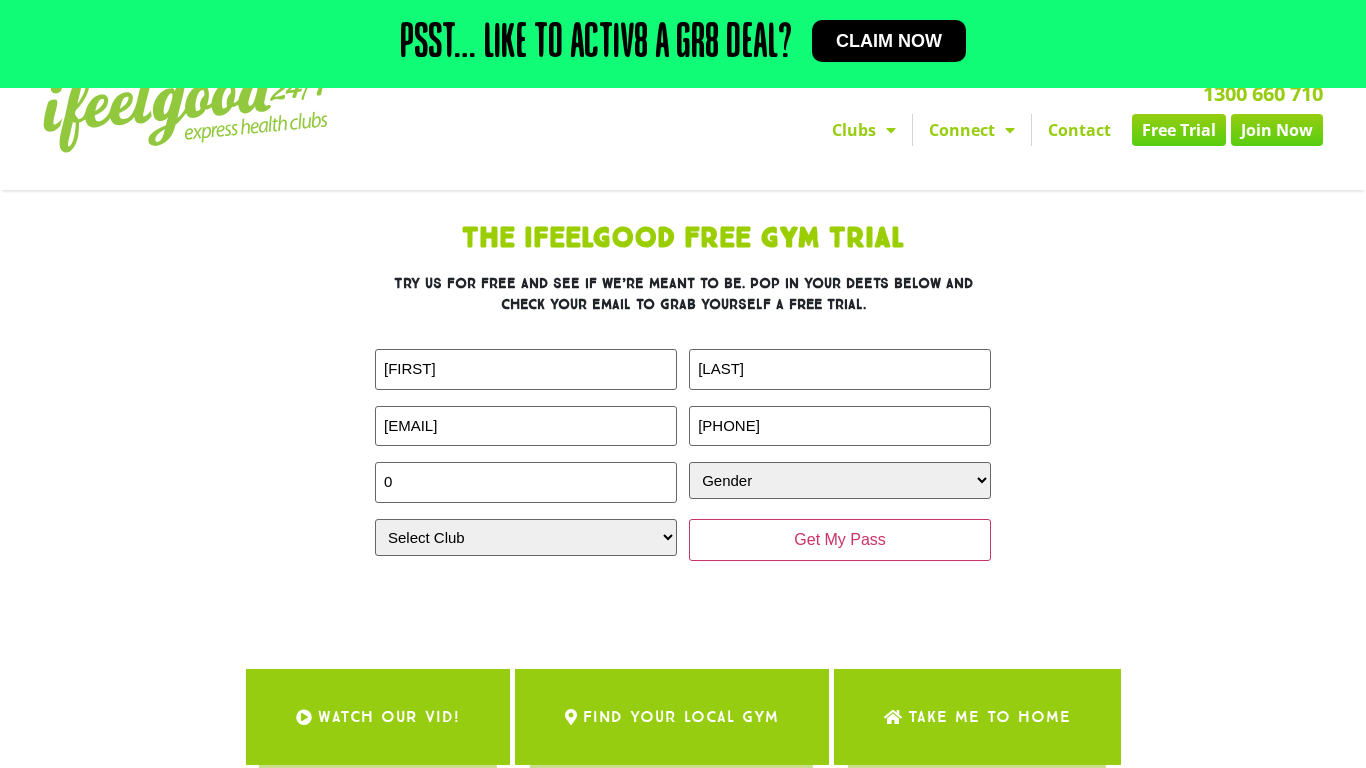 click on "Join Now" 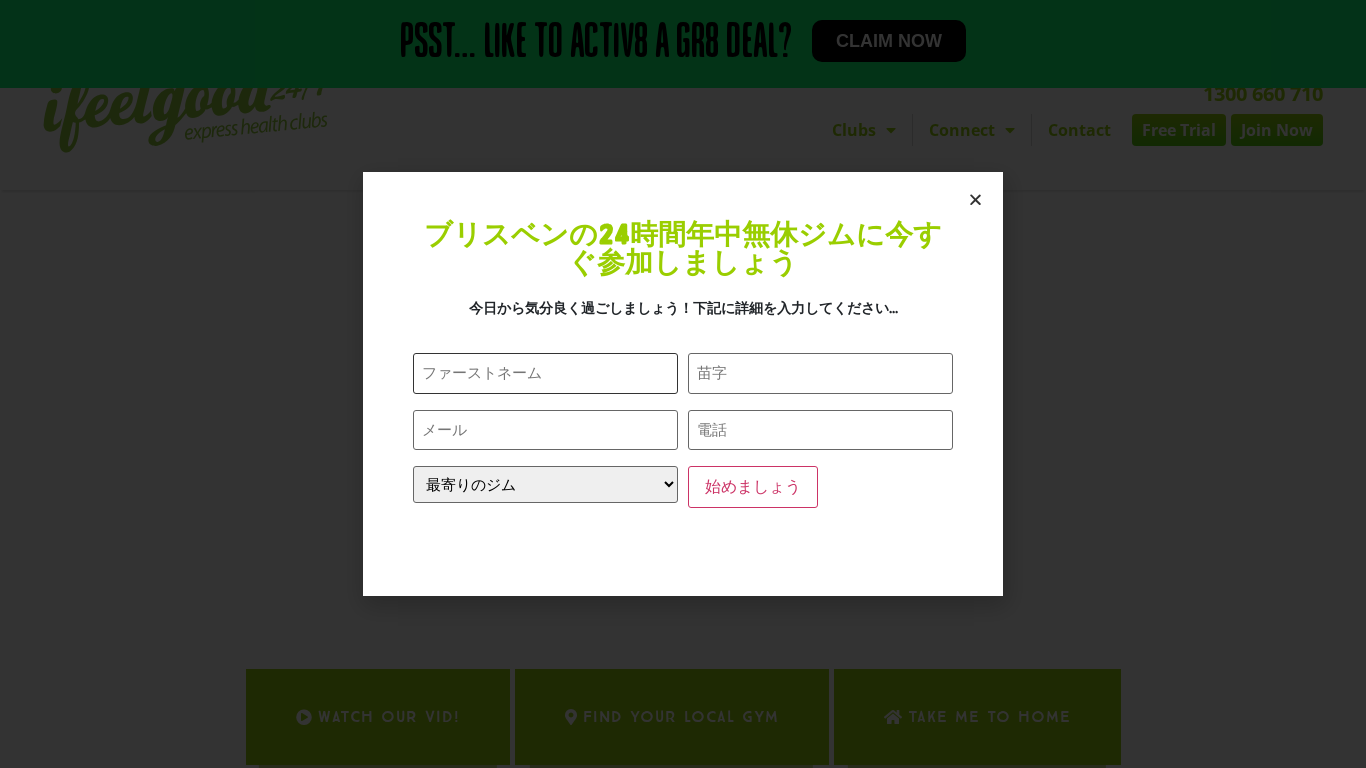 click on "ファーストネーム （必須）" 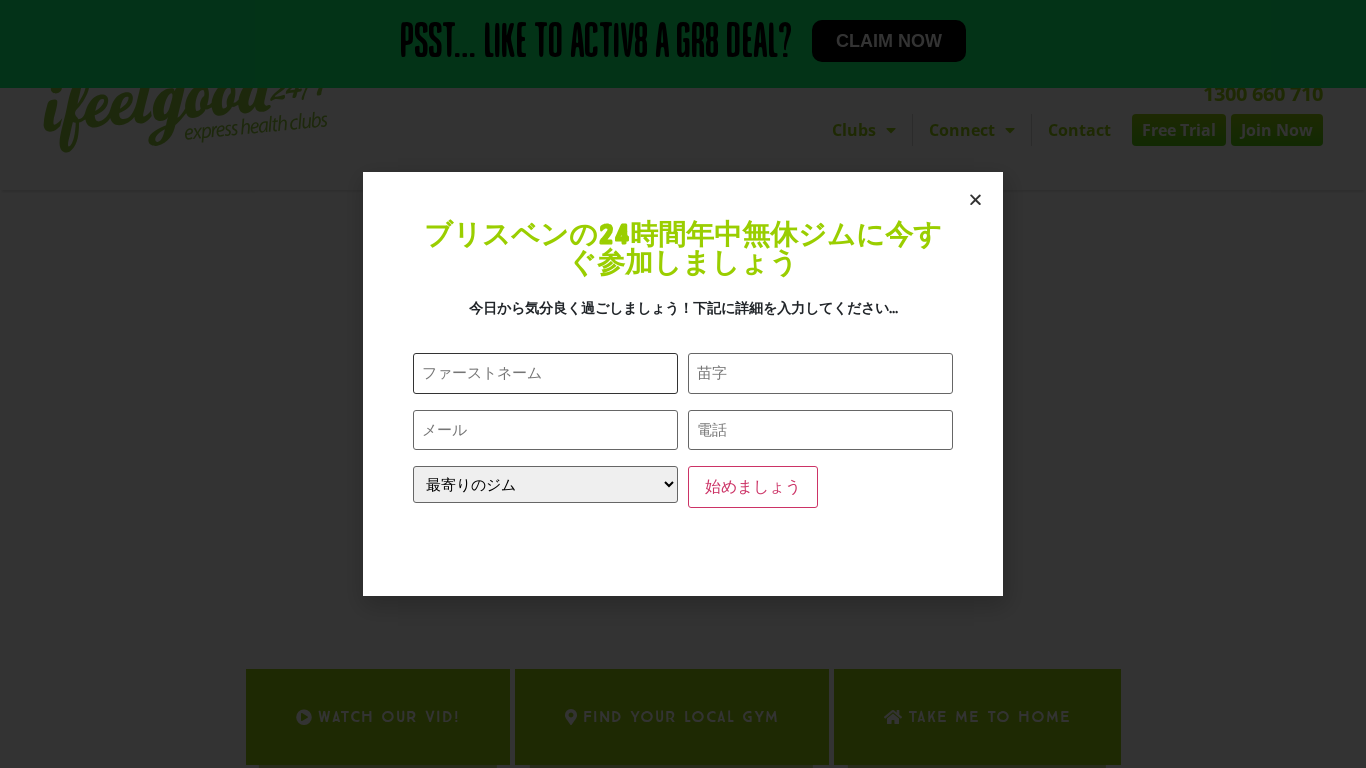 type on "[FIRST]" 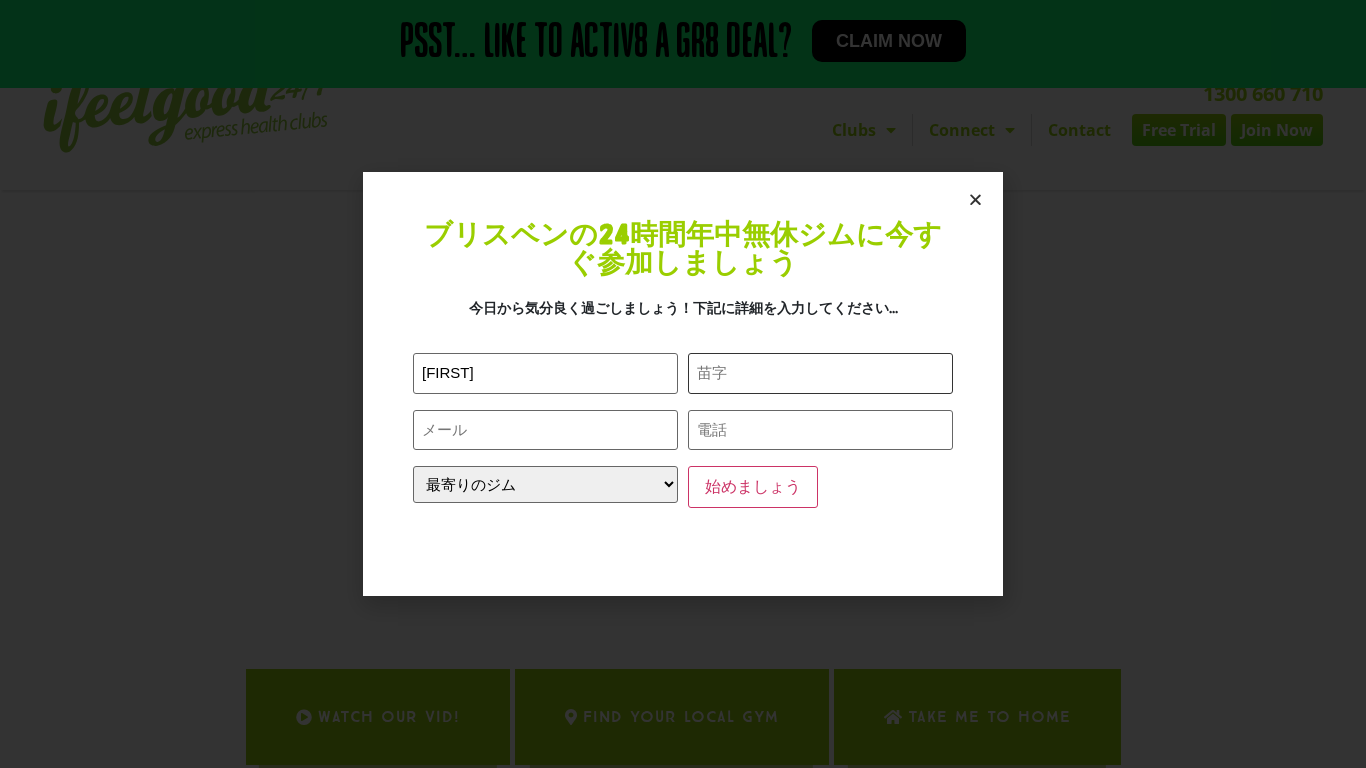 type on "Yamazato" 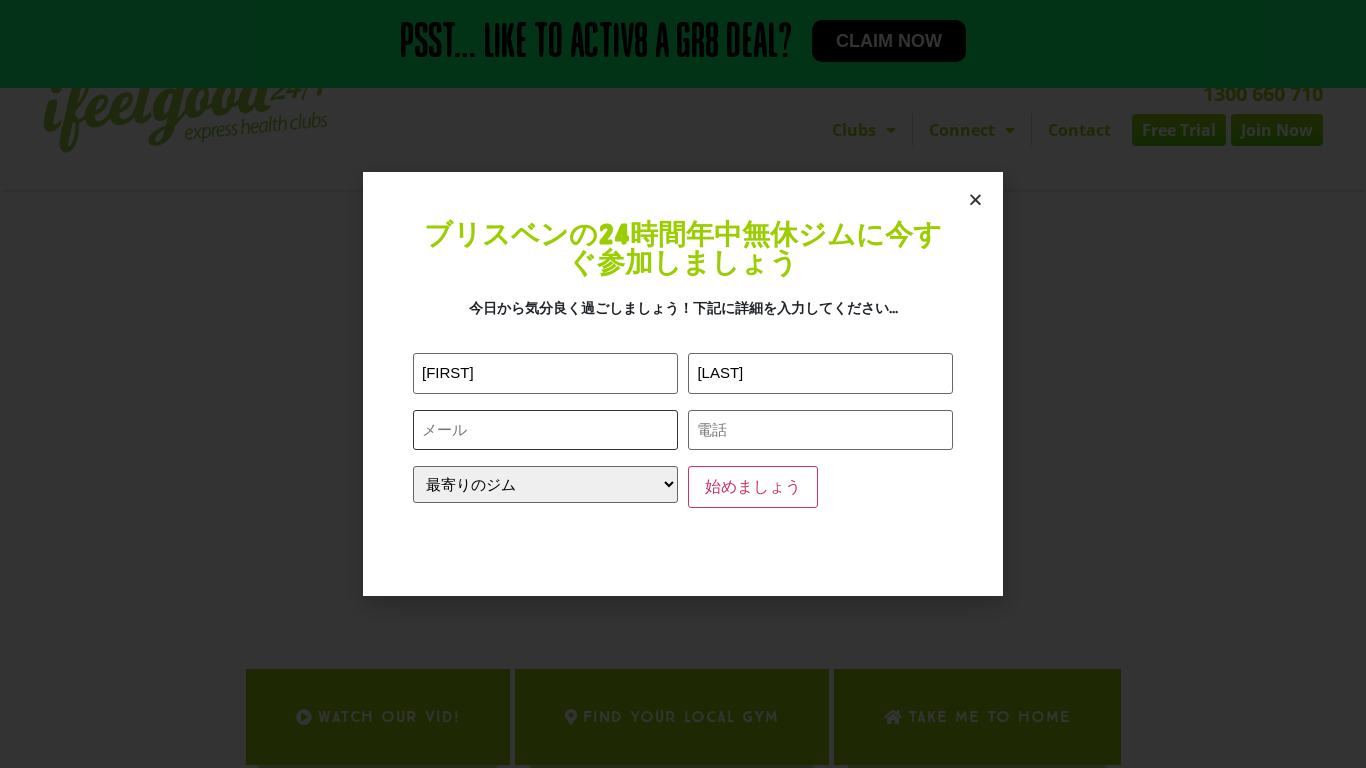 type on "[EMAIL]" 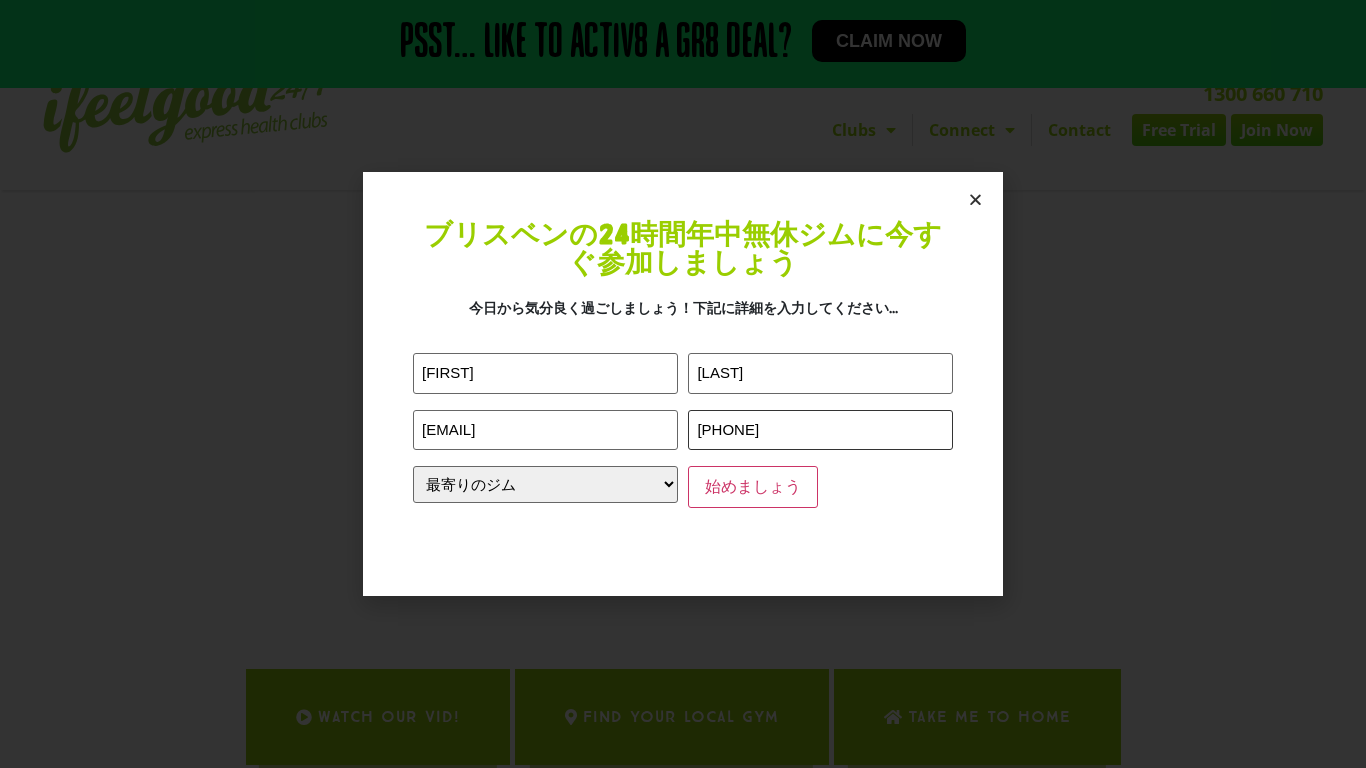 click on "[PHONE]" 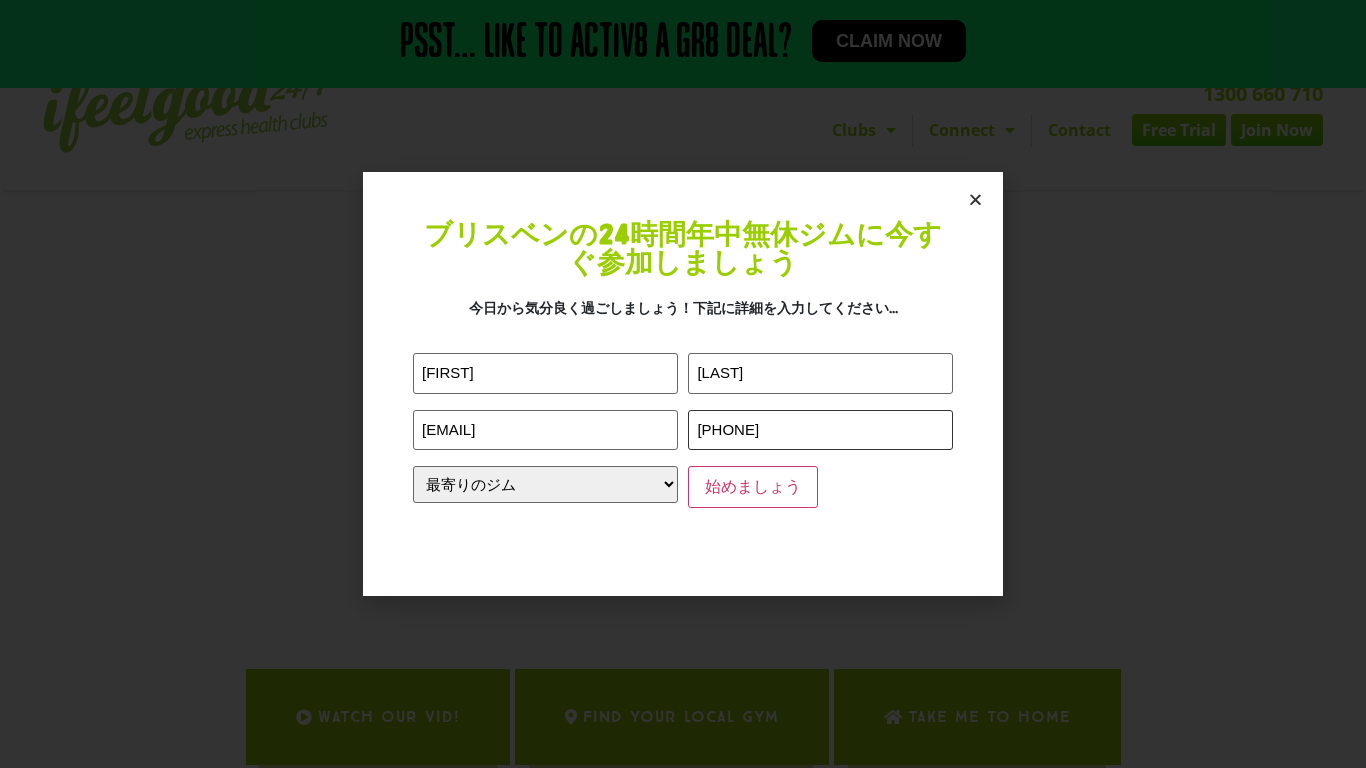 type on "[PHONE]" 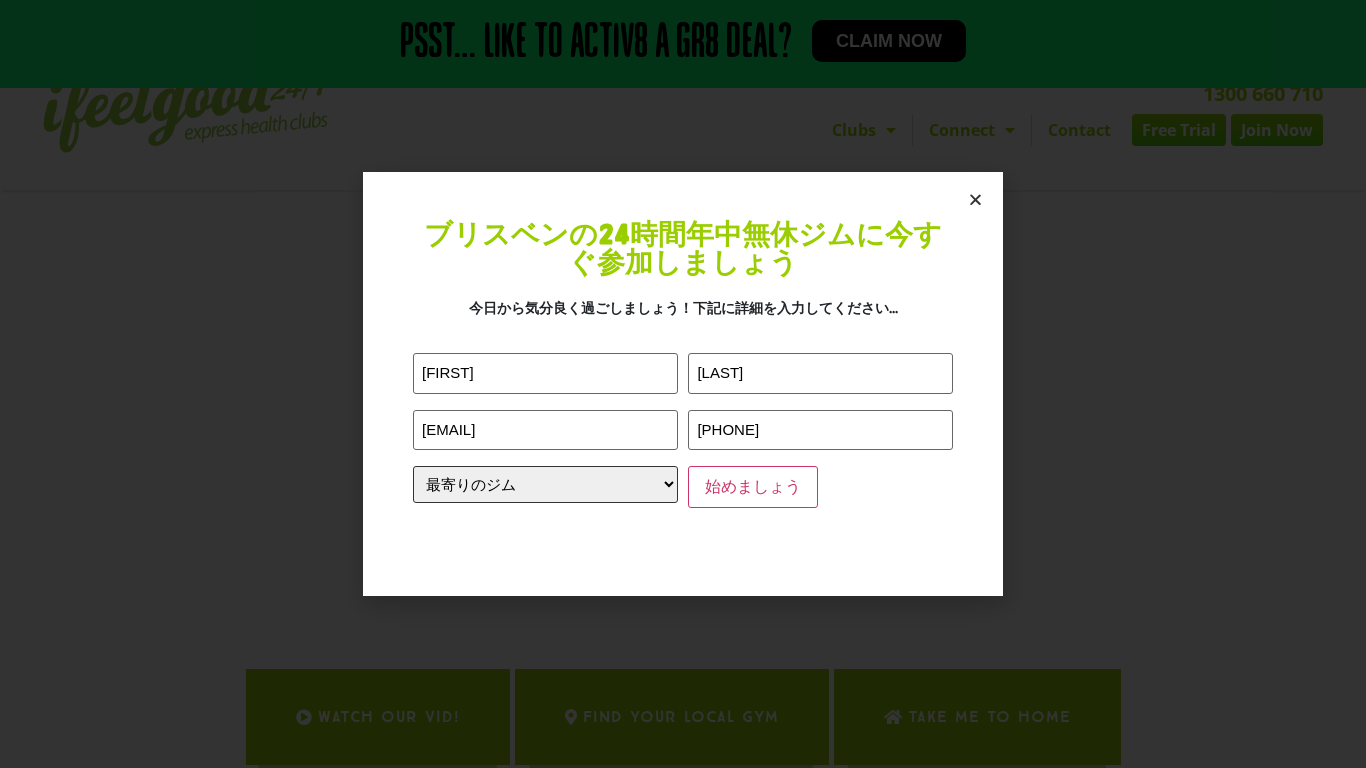 click on "最寄りのジム アレクサンドラヒルズ カラムベール クーパーズプレーンズ ミドルパーク オクセンフォード オクスリー パークリッジ アンダーウッド ウィナム" 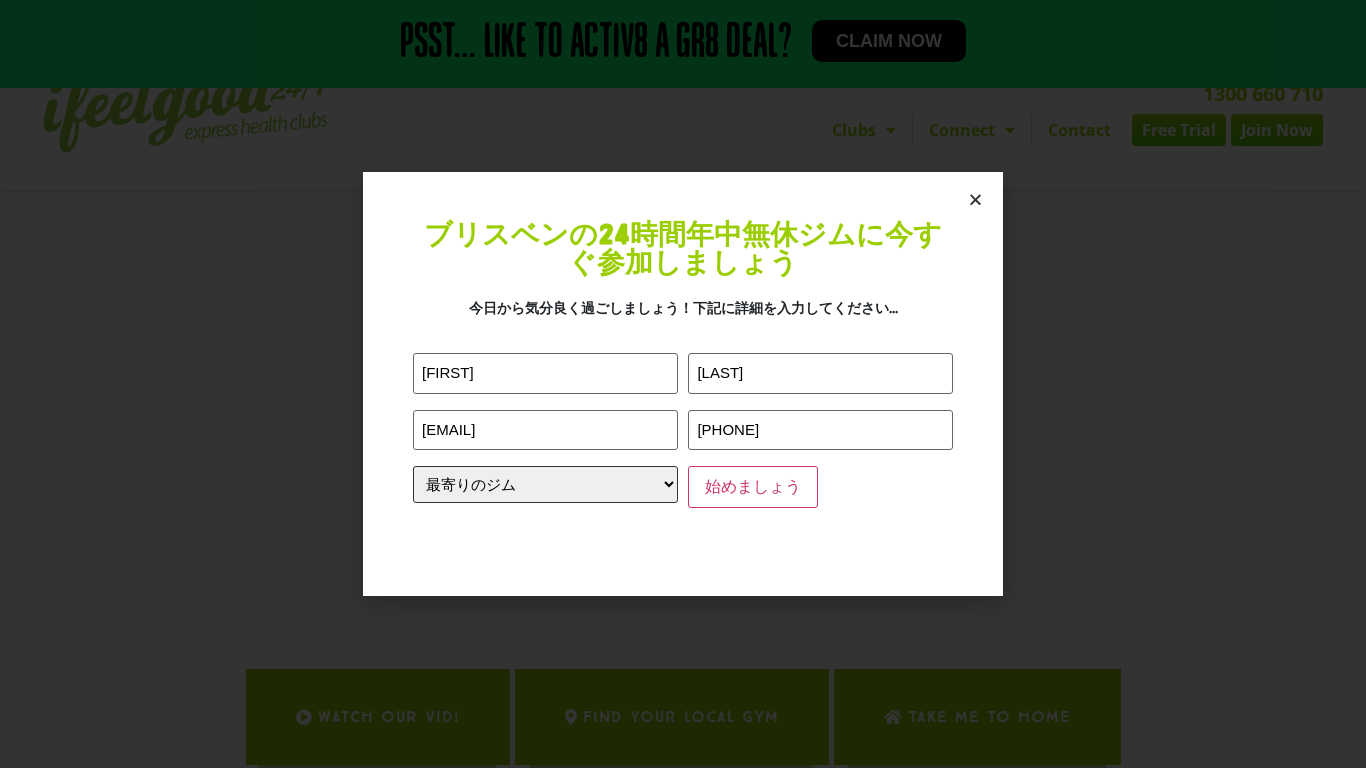 select on "Wynnum" 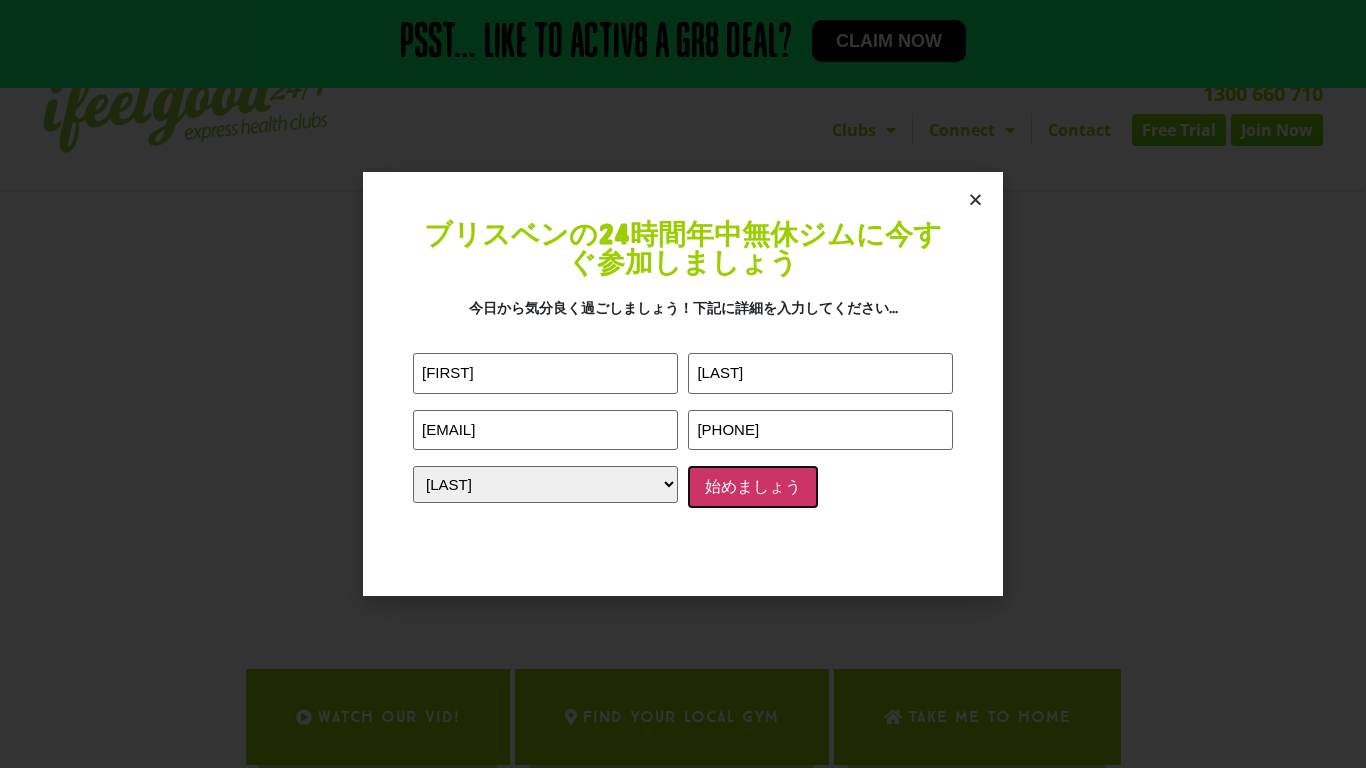 click on "始めましょう" 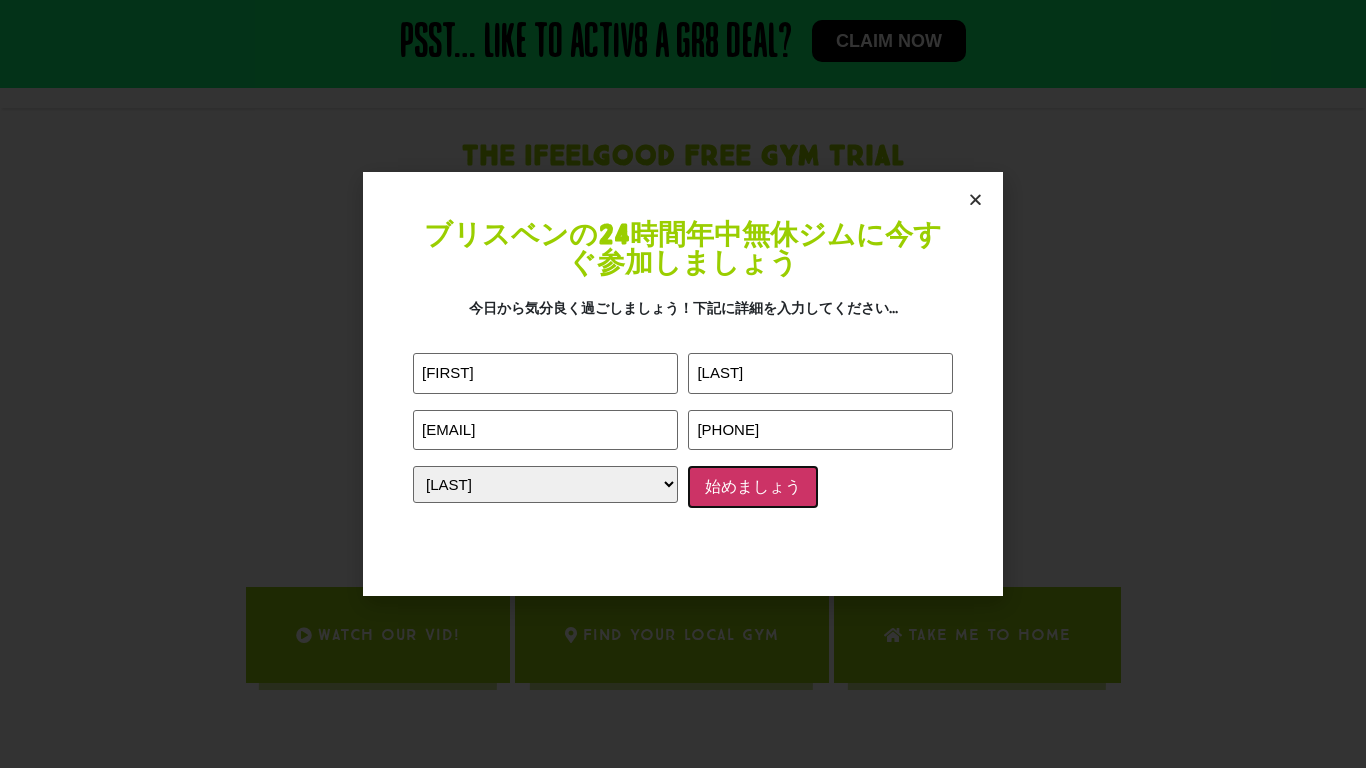 scroll, scrollTop: 0, scrollLeft: 0, axis: both 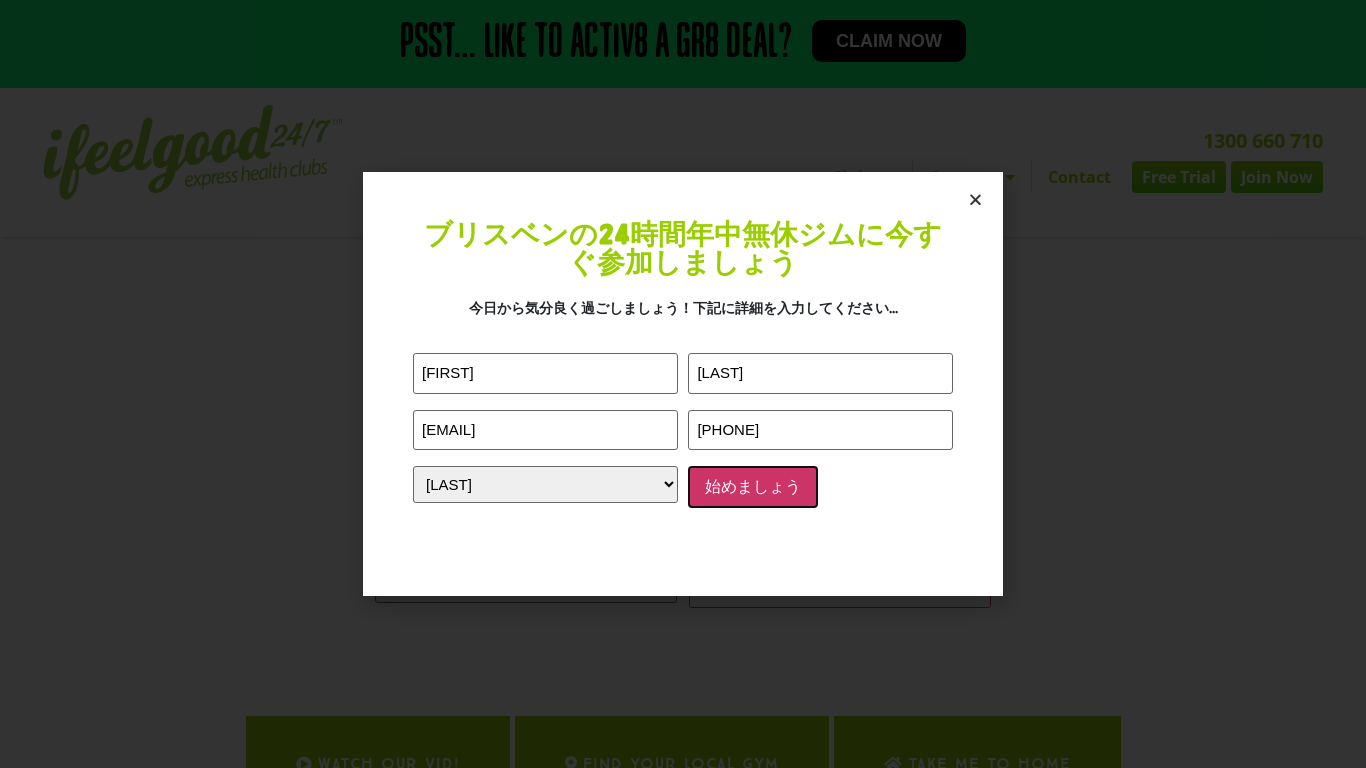 click on "始めましょう" 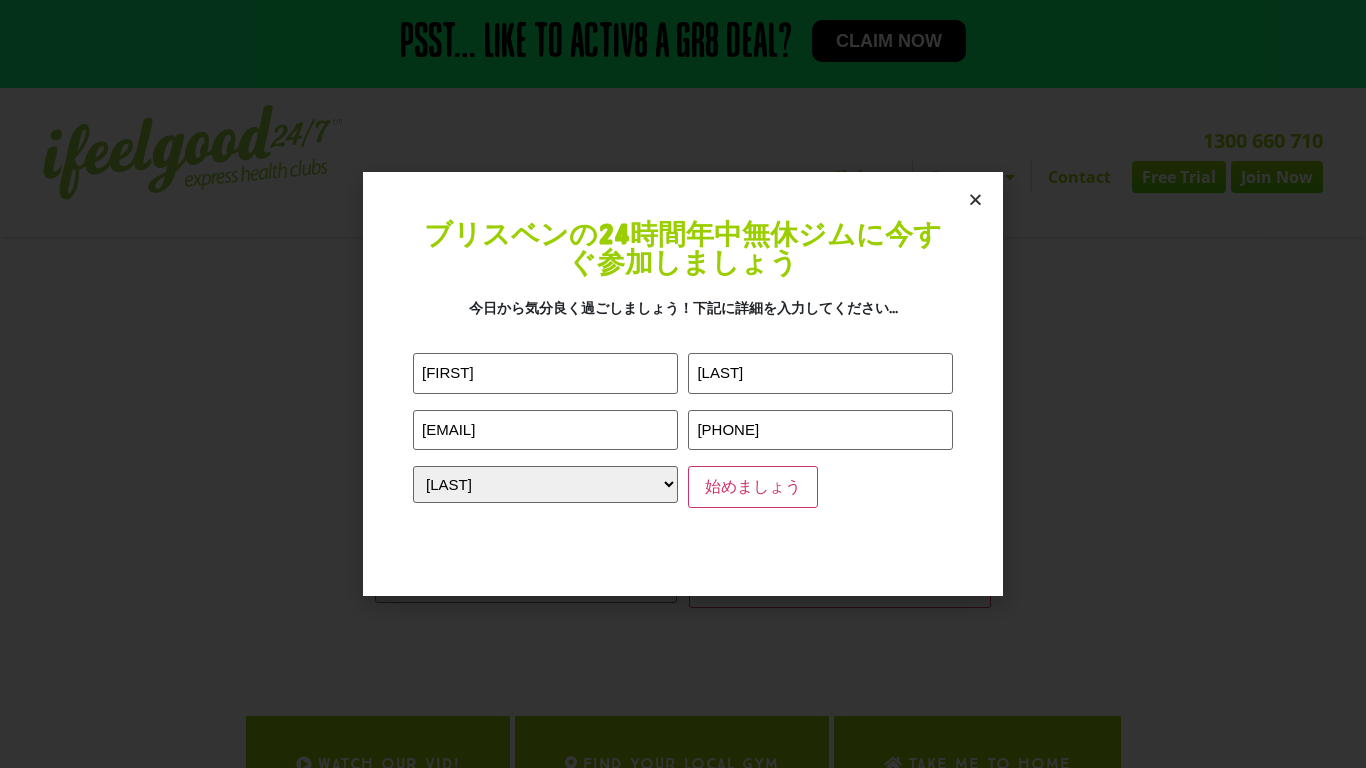 click at bounding box center [975, 199] 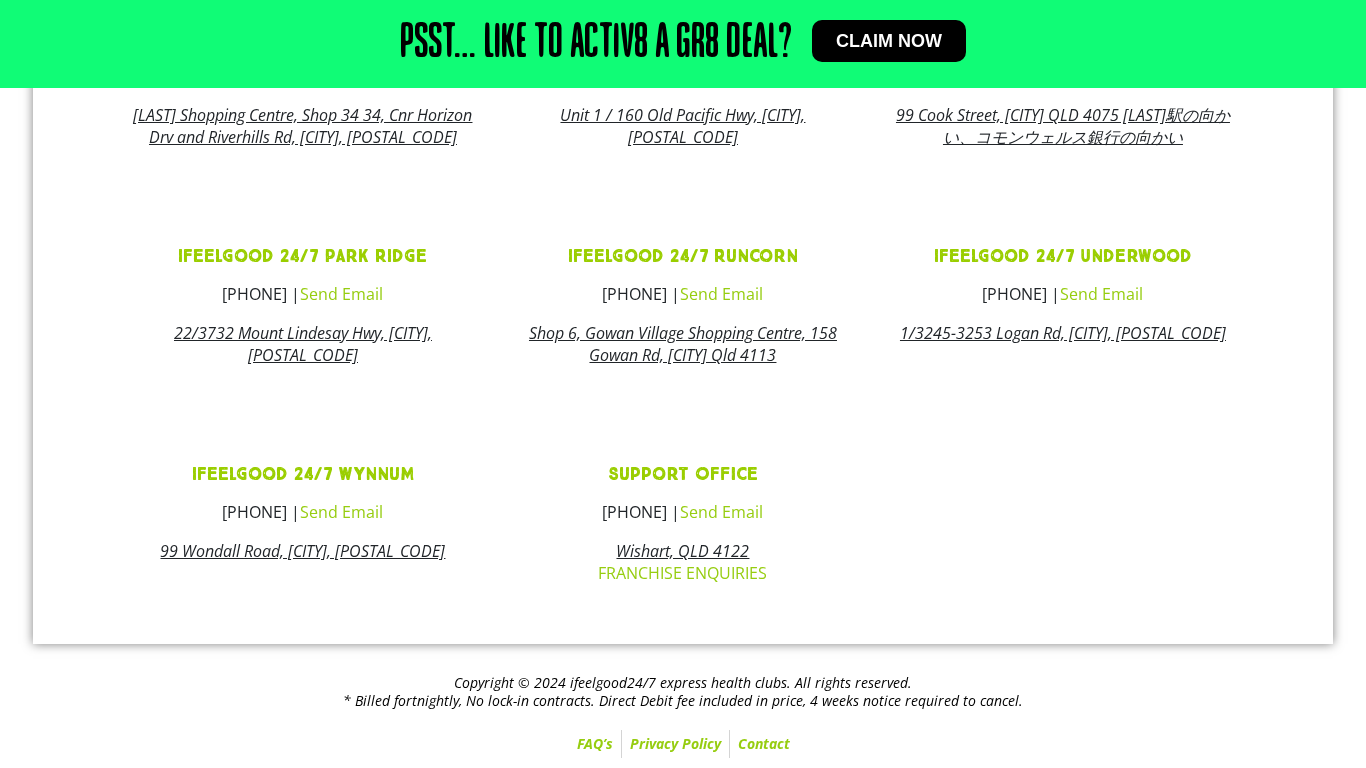 scroll, scrollTop: 0, scrollLeft: 0, axis: both 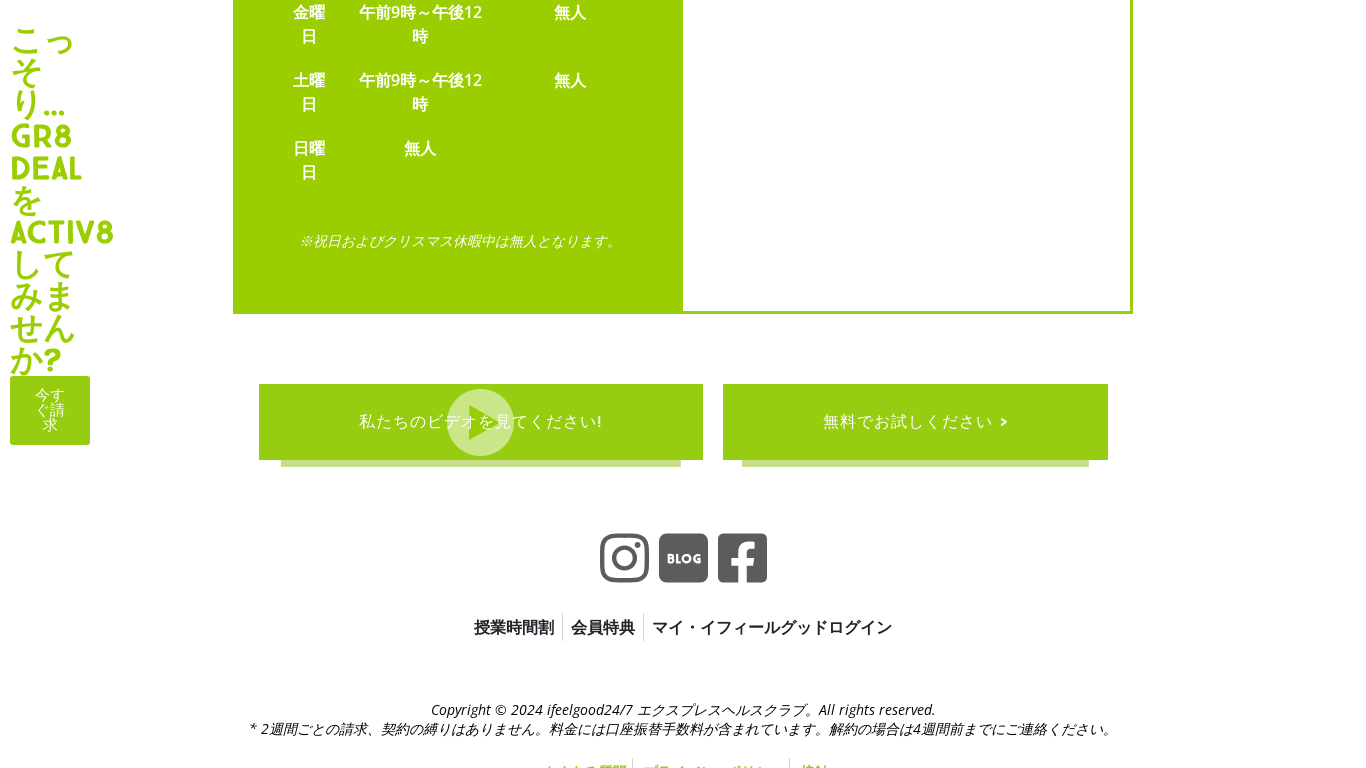 click on "会員特典" 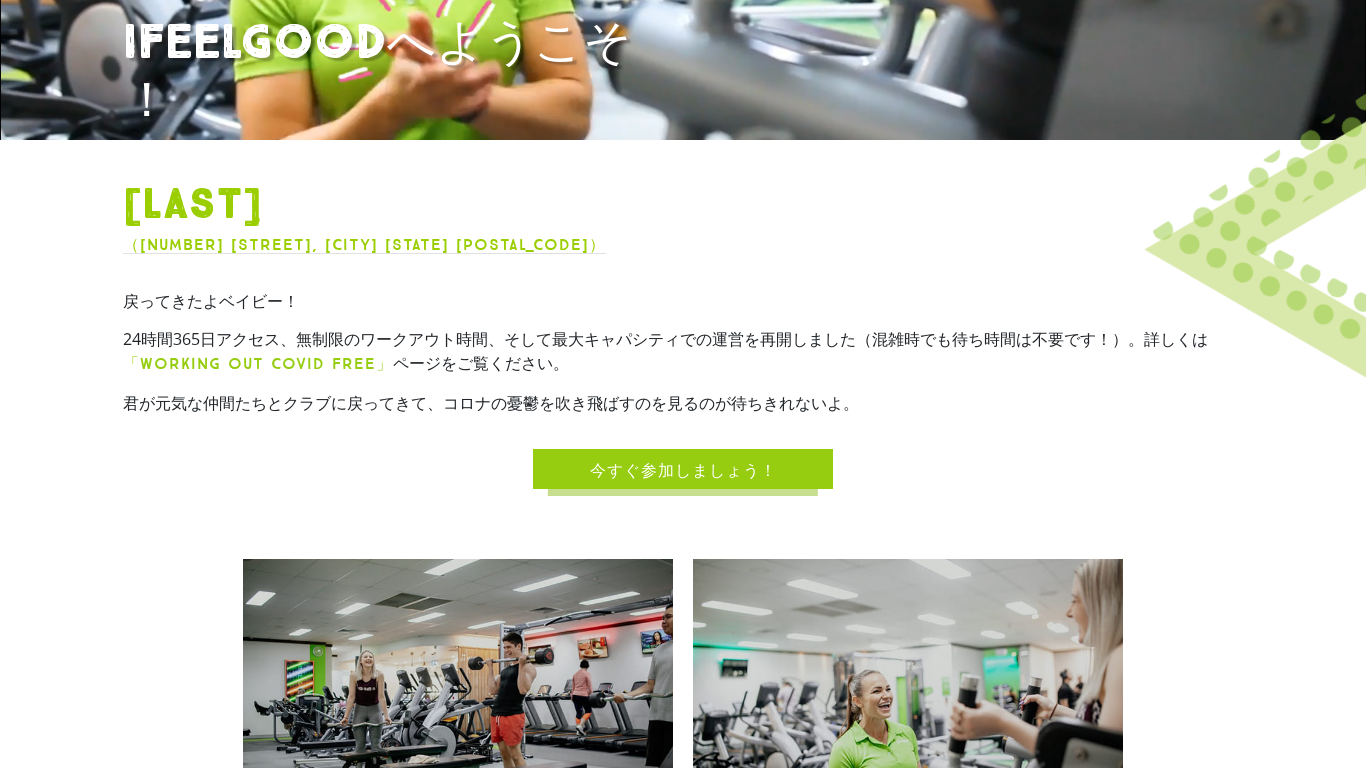 scroll, scrollTop: 0, scrollLeft: 0, axis: both 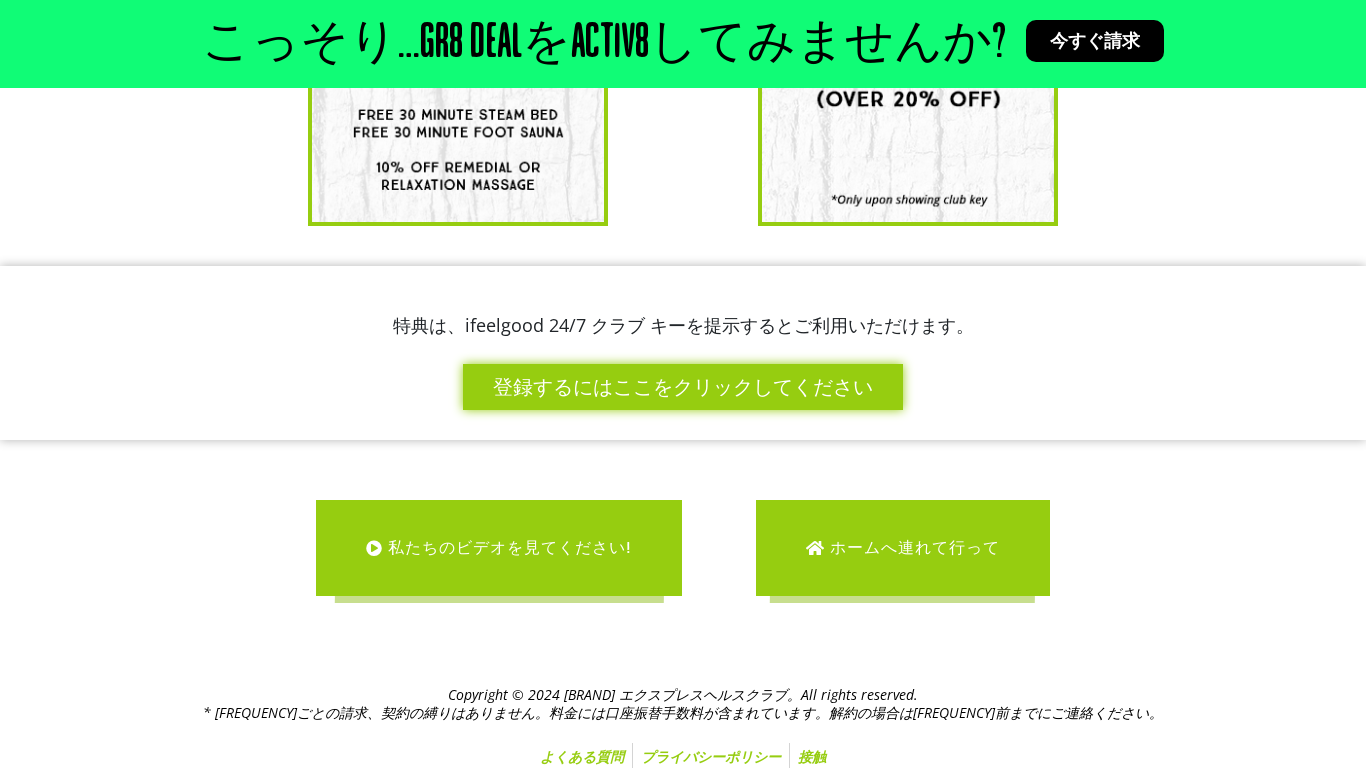 click on "ホームへ連れて行って" at bounding box center (915, 547) 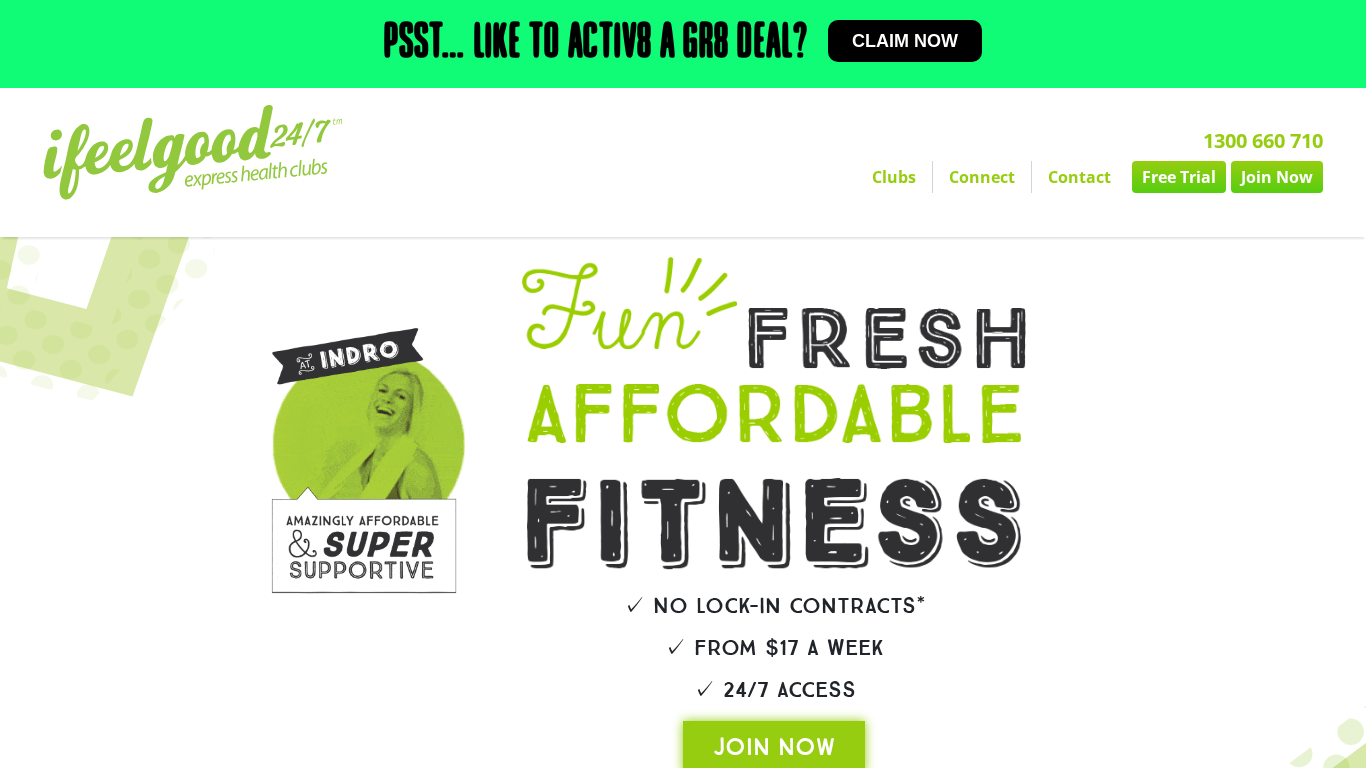 scroll, scrollTop: 0, scrollLeft: 0, axis: both 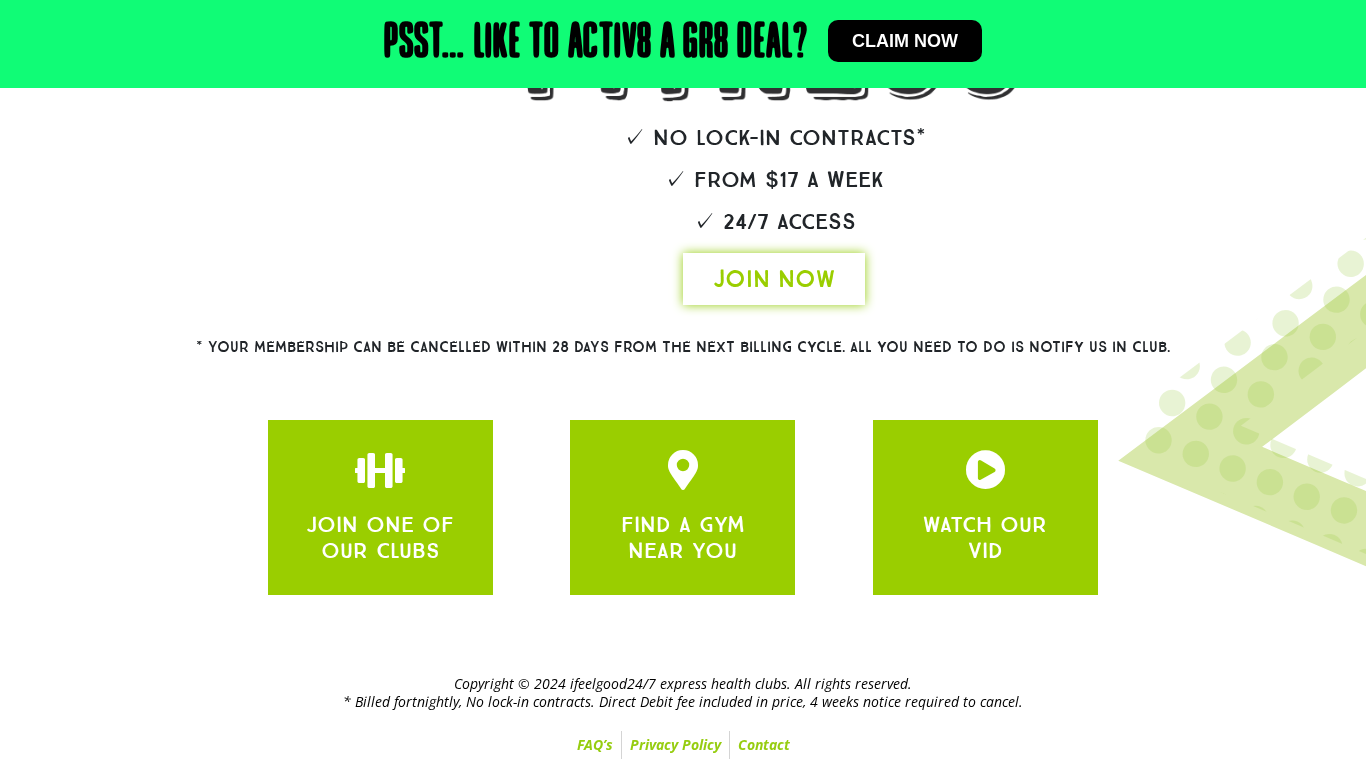 click on "JOIN NOW" at bounding box center [774, 279] 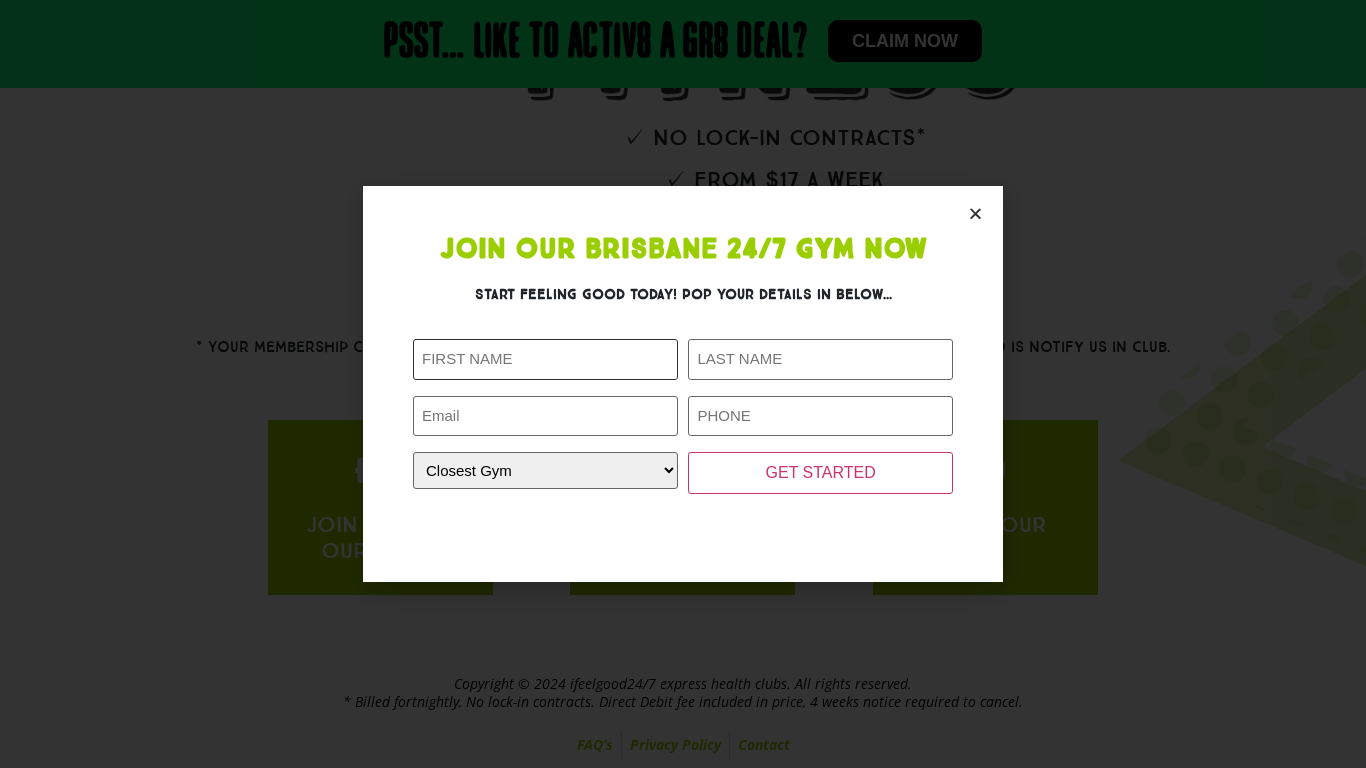 click on "First Name (Required)" 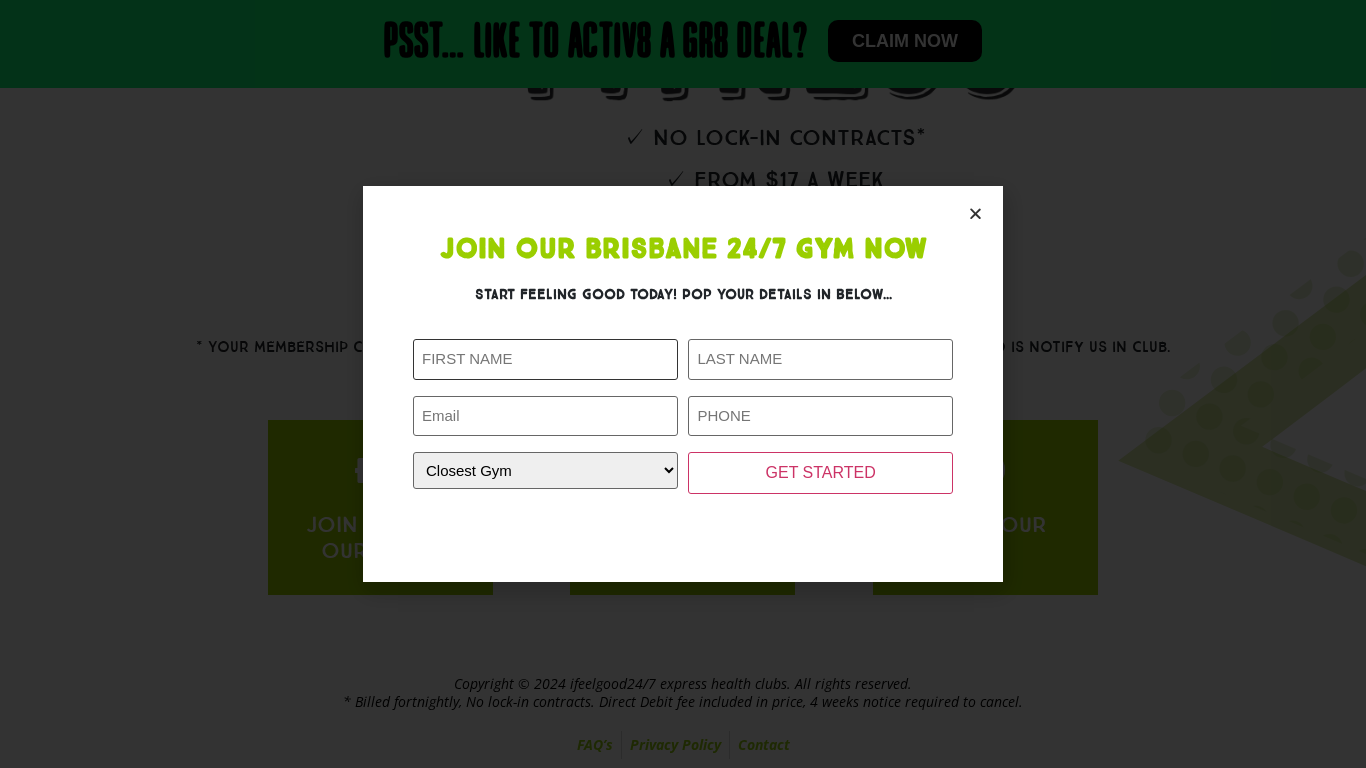 type on "Masamitsu" 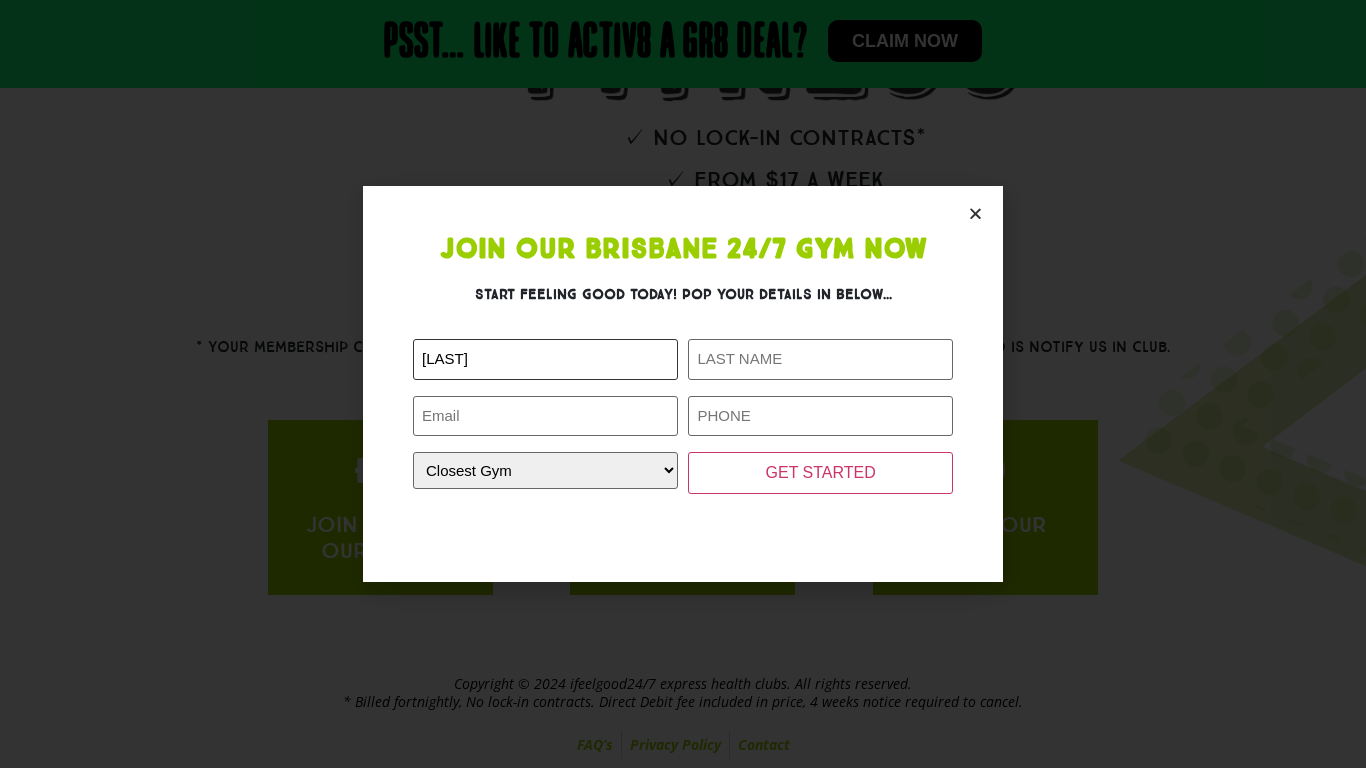 type on "Yamazato" 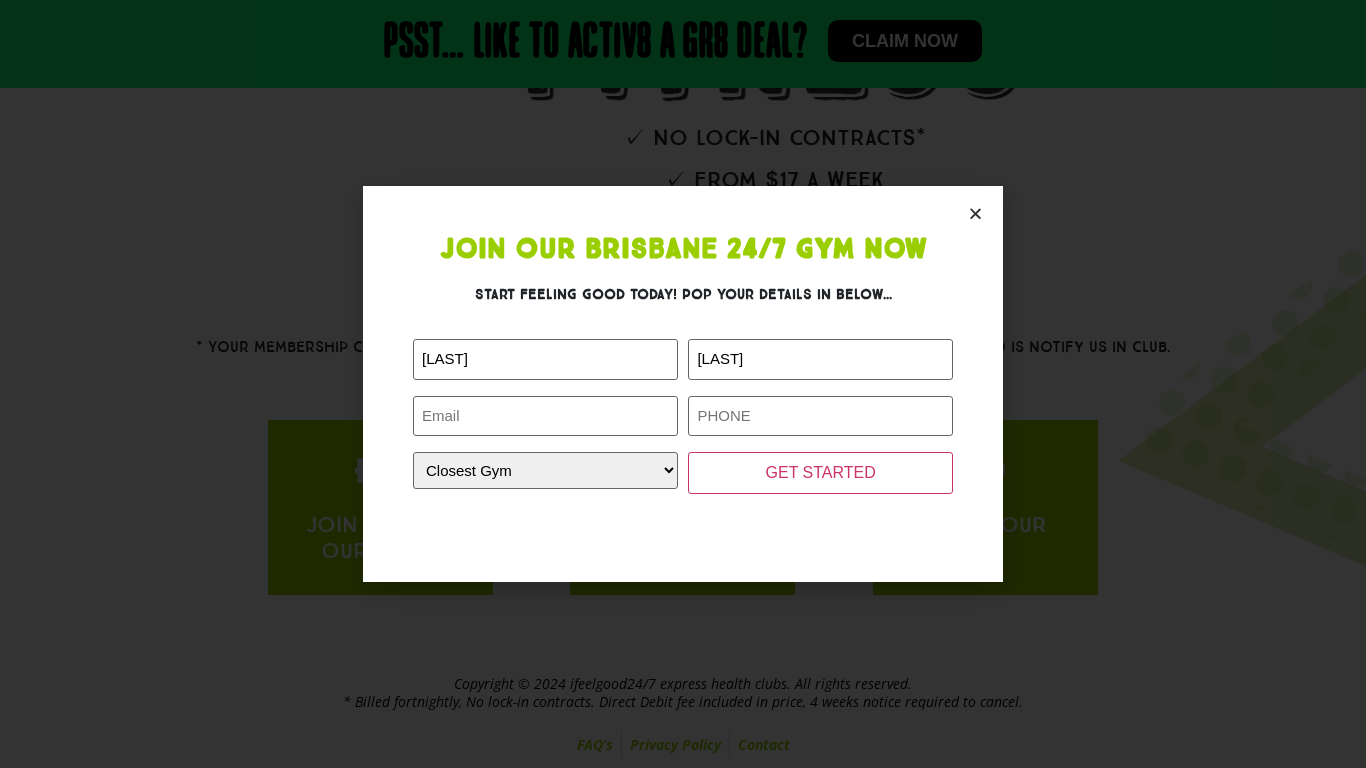 type on "abcdefghijklmnagomu@gmail.com" 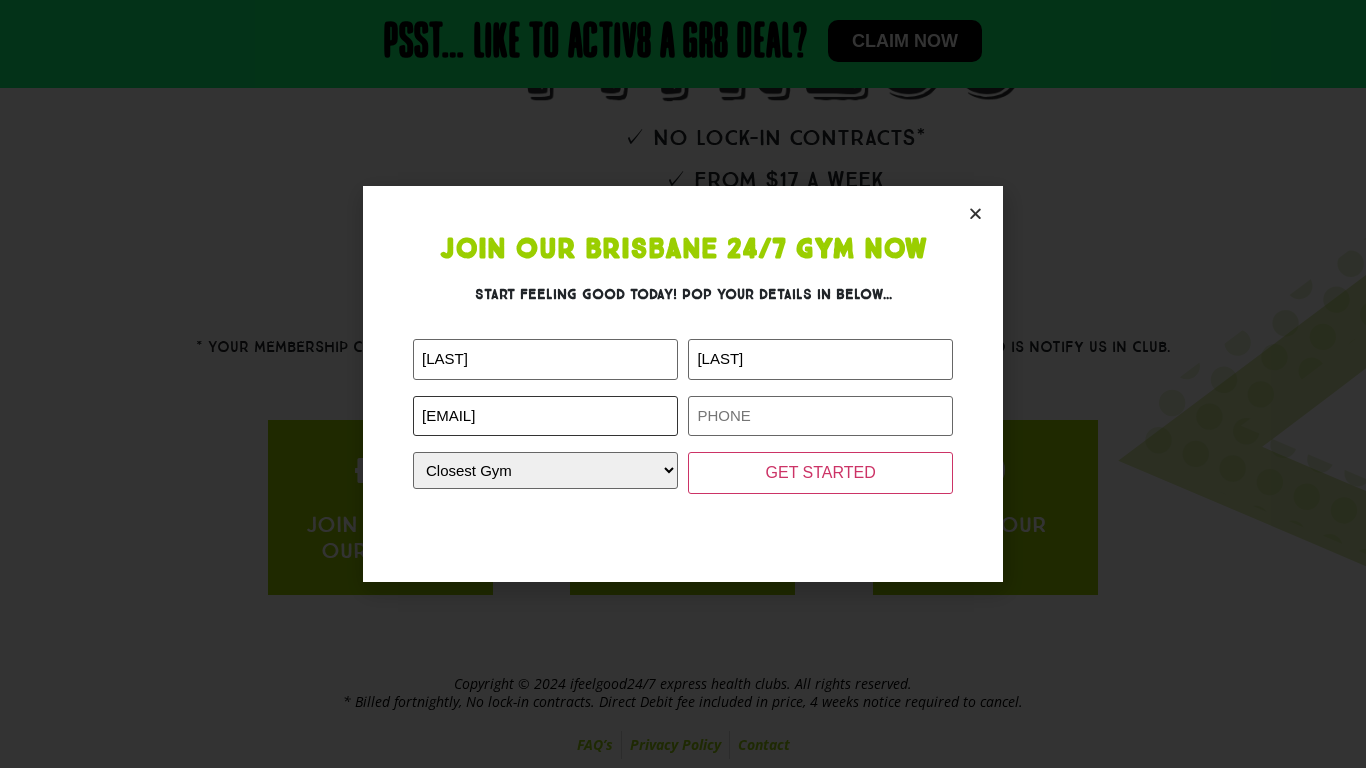 type on "0491153600" 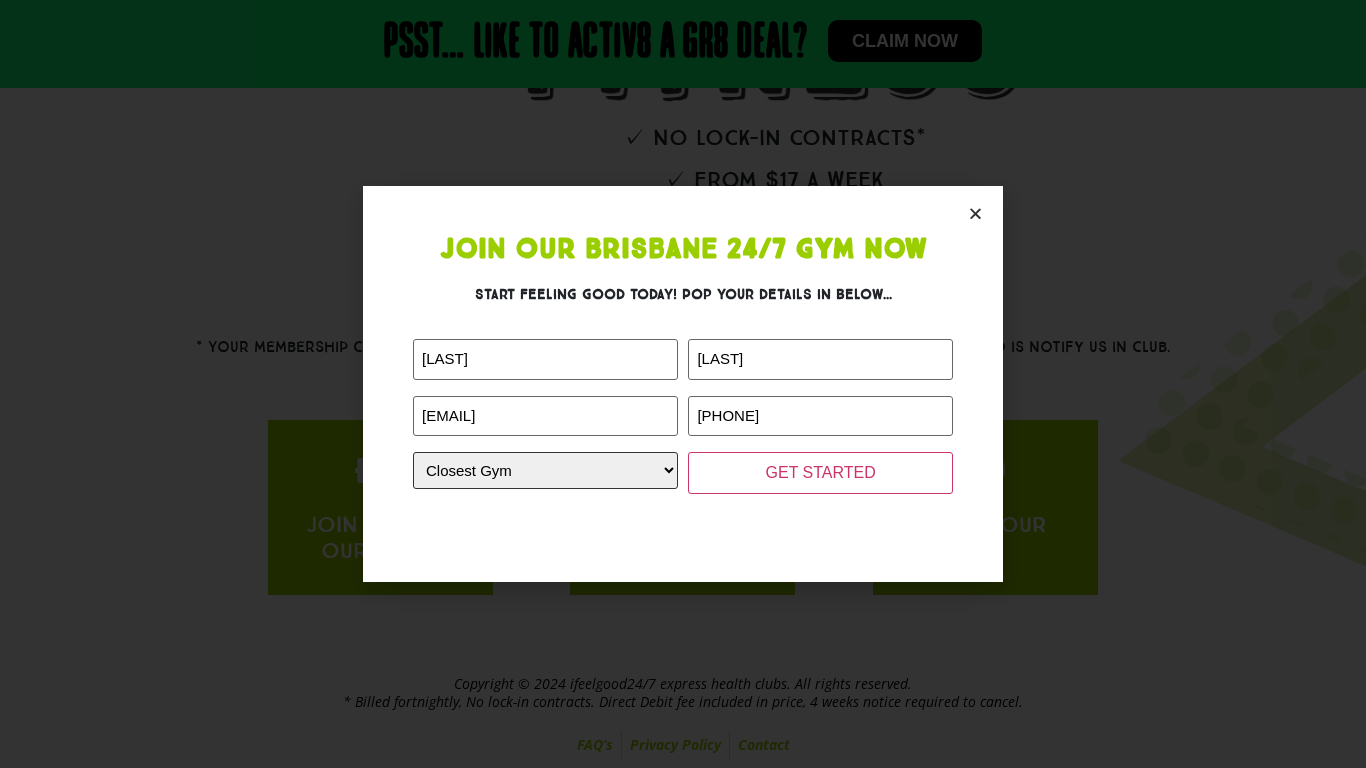 click on "Closest Gym Alexandra Hills Calamvale Coopers Plains Middle Park Oxenford Oxley Park Ridge Underwood Wynnum" 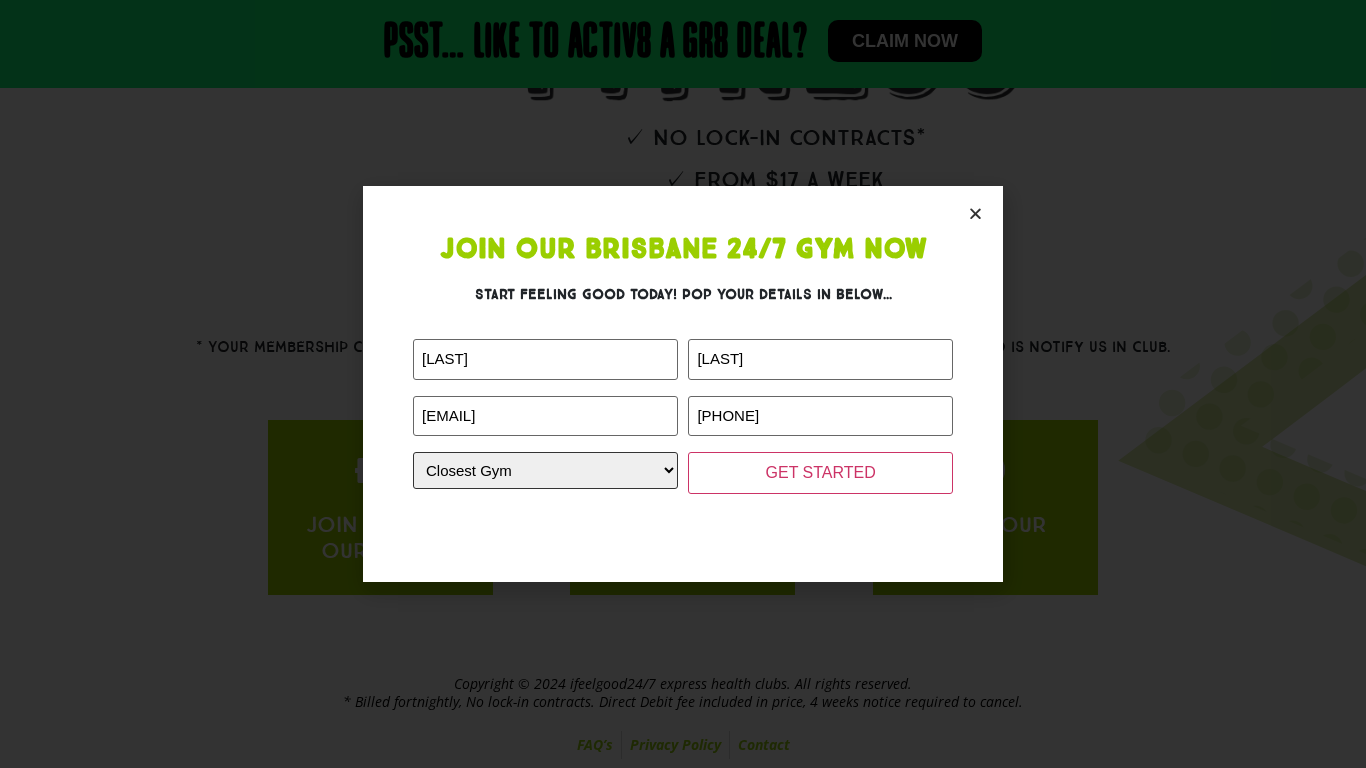 select on "Wynnum" 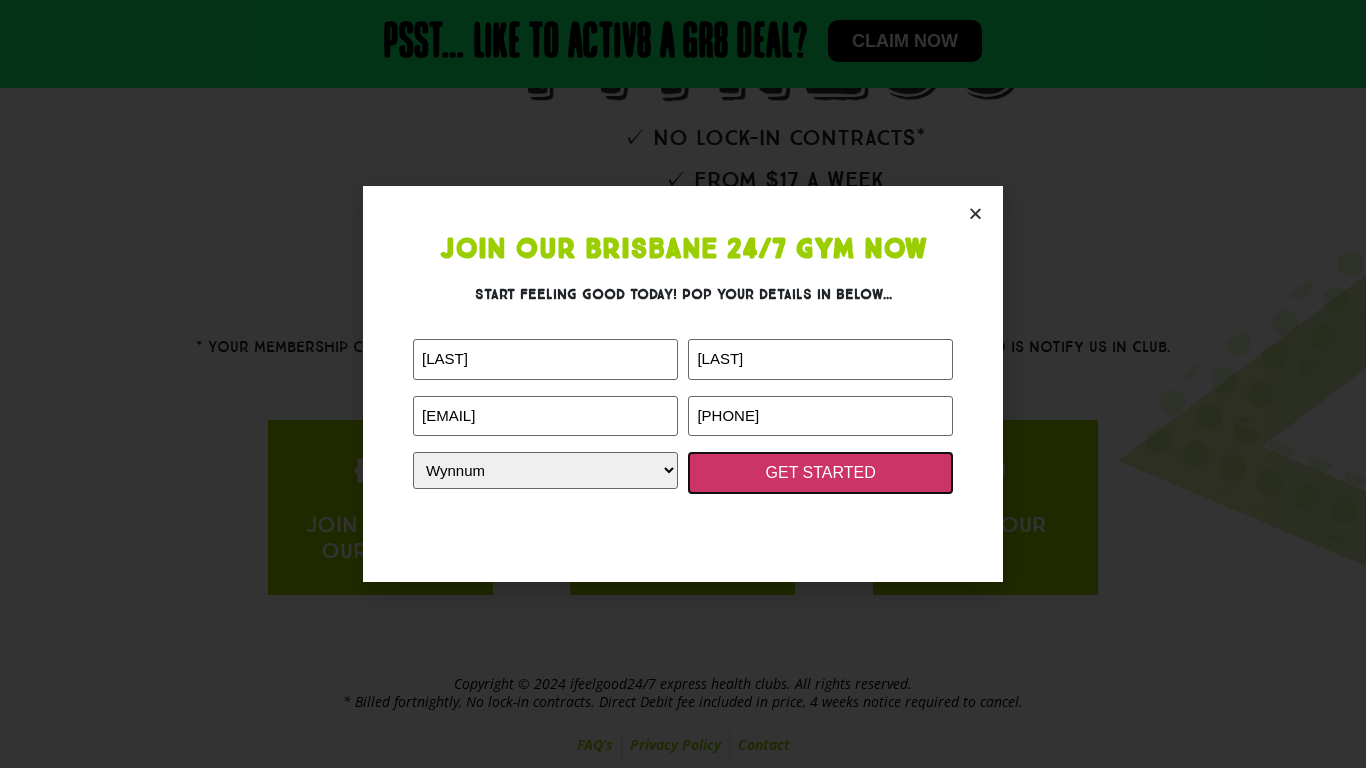 click on "GET STARTED" 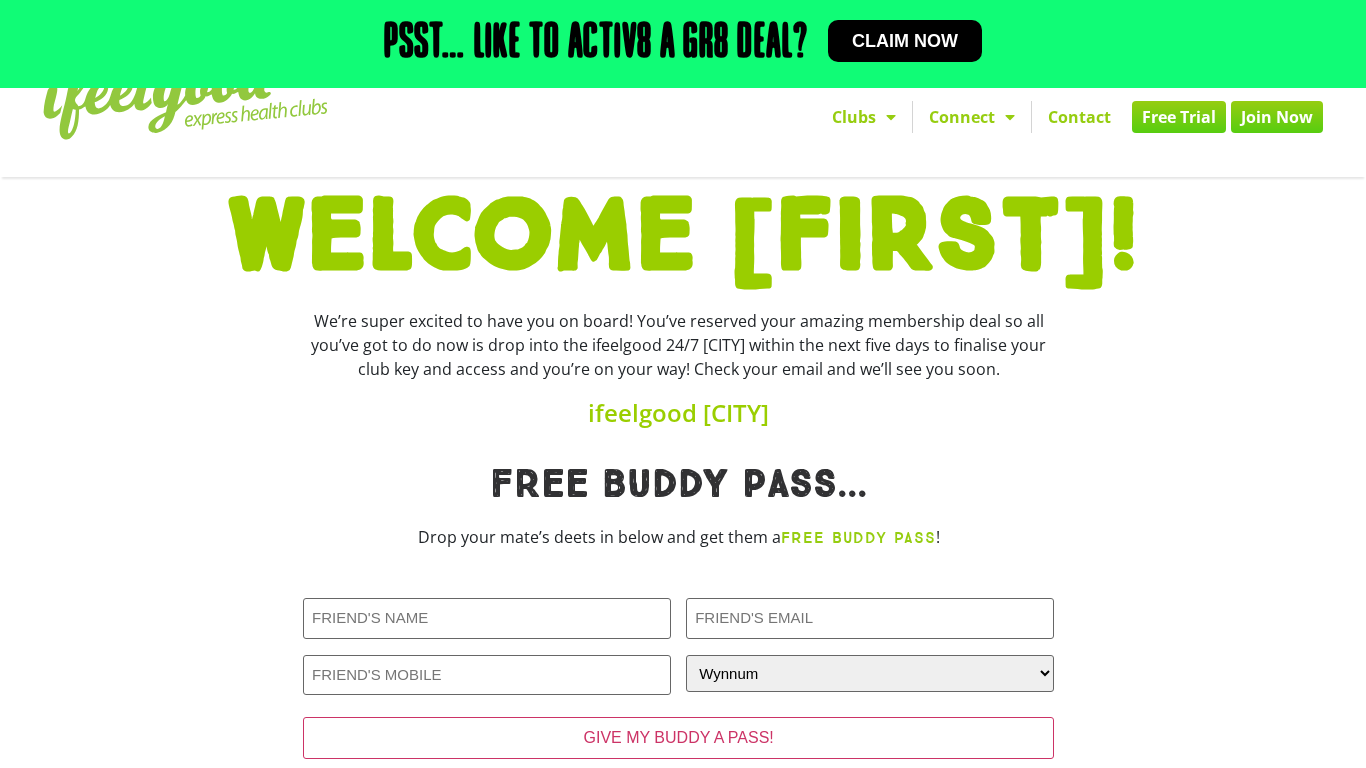 scroll, scrollTop: 13, scrollLeft: 0, axis: vertical 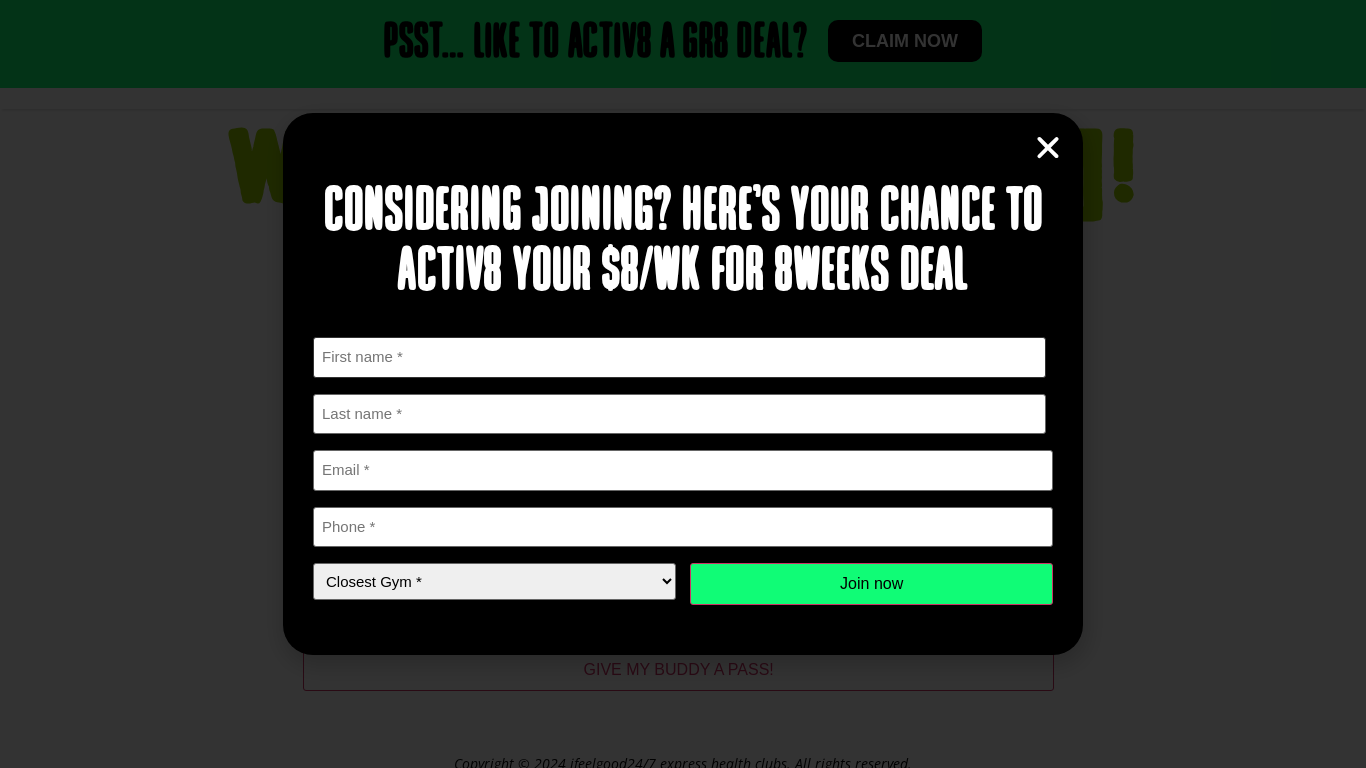 click on "First" at bounding box center (679, 357) 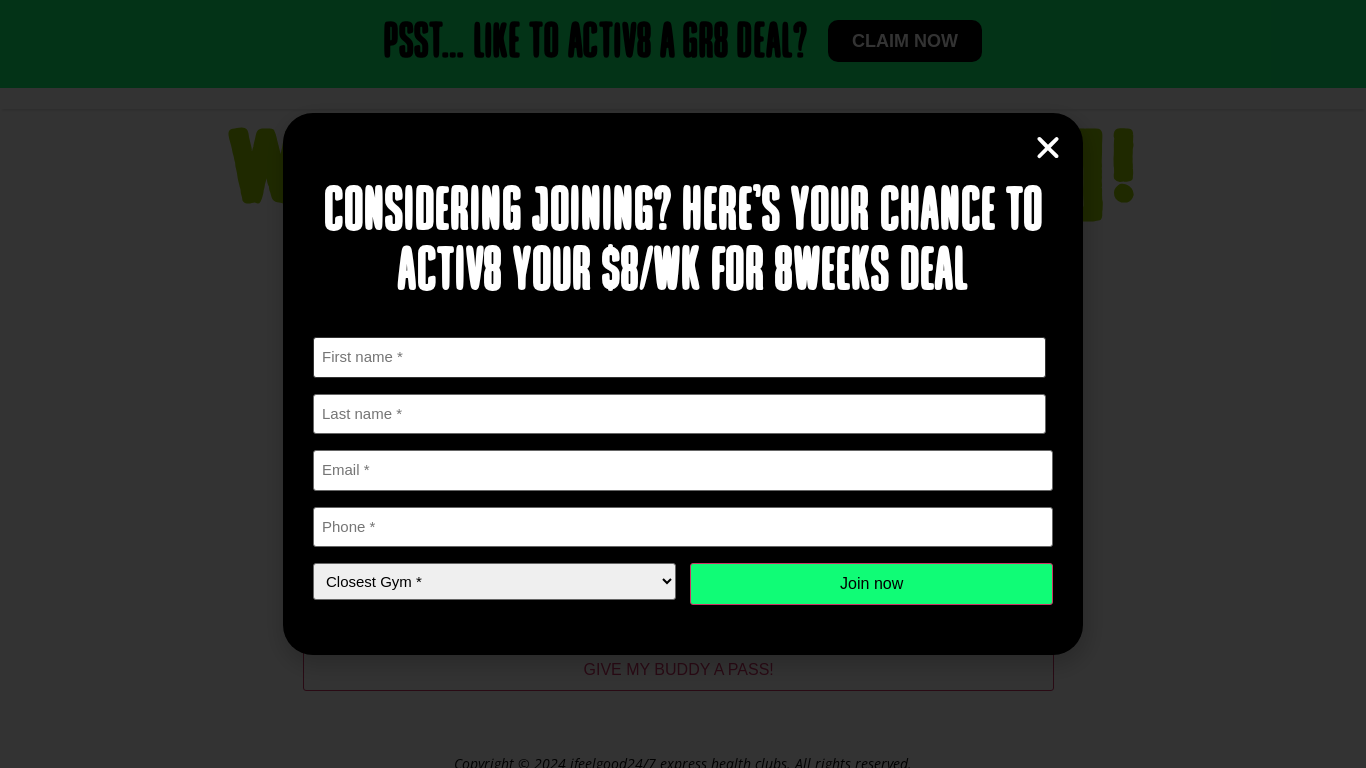 type on "[FIRST]" 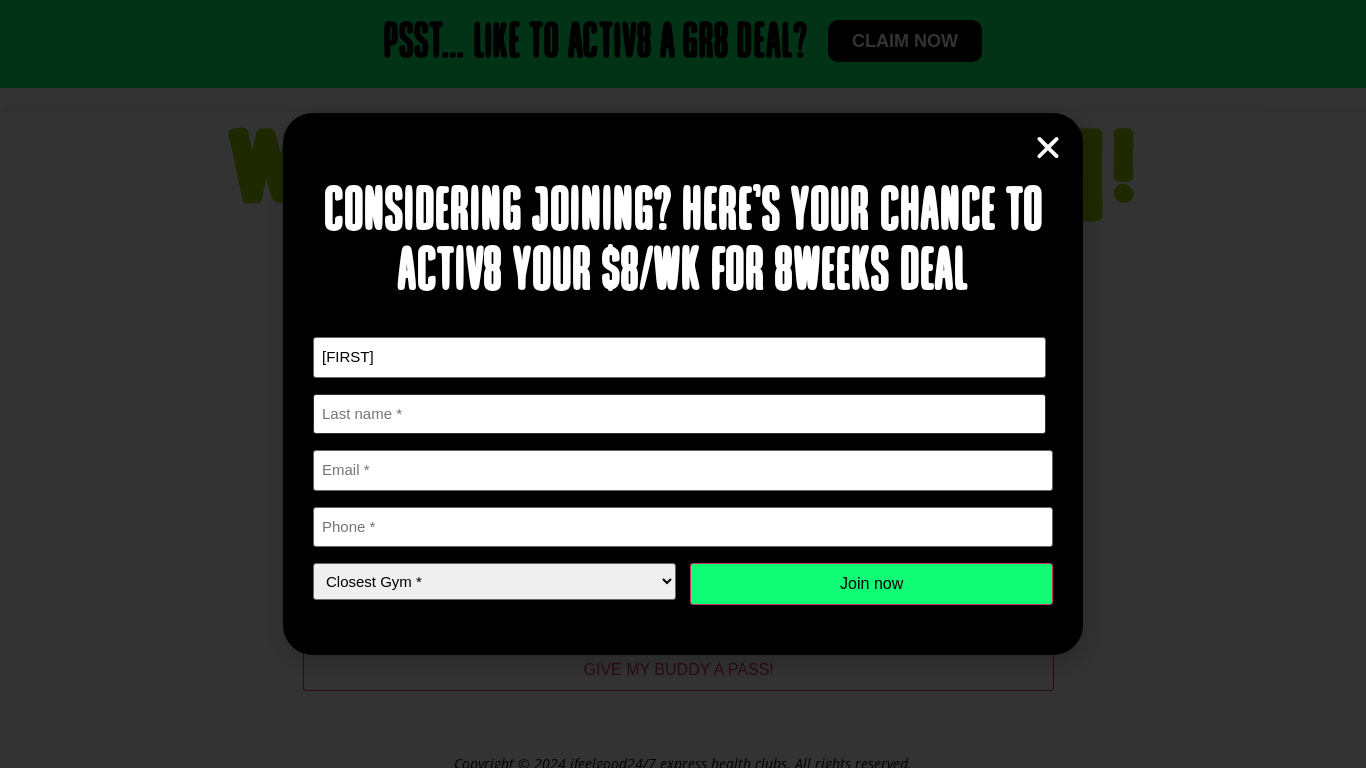type on "Yamazato" 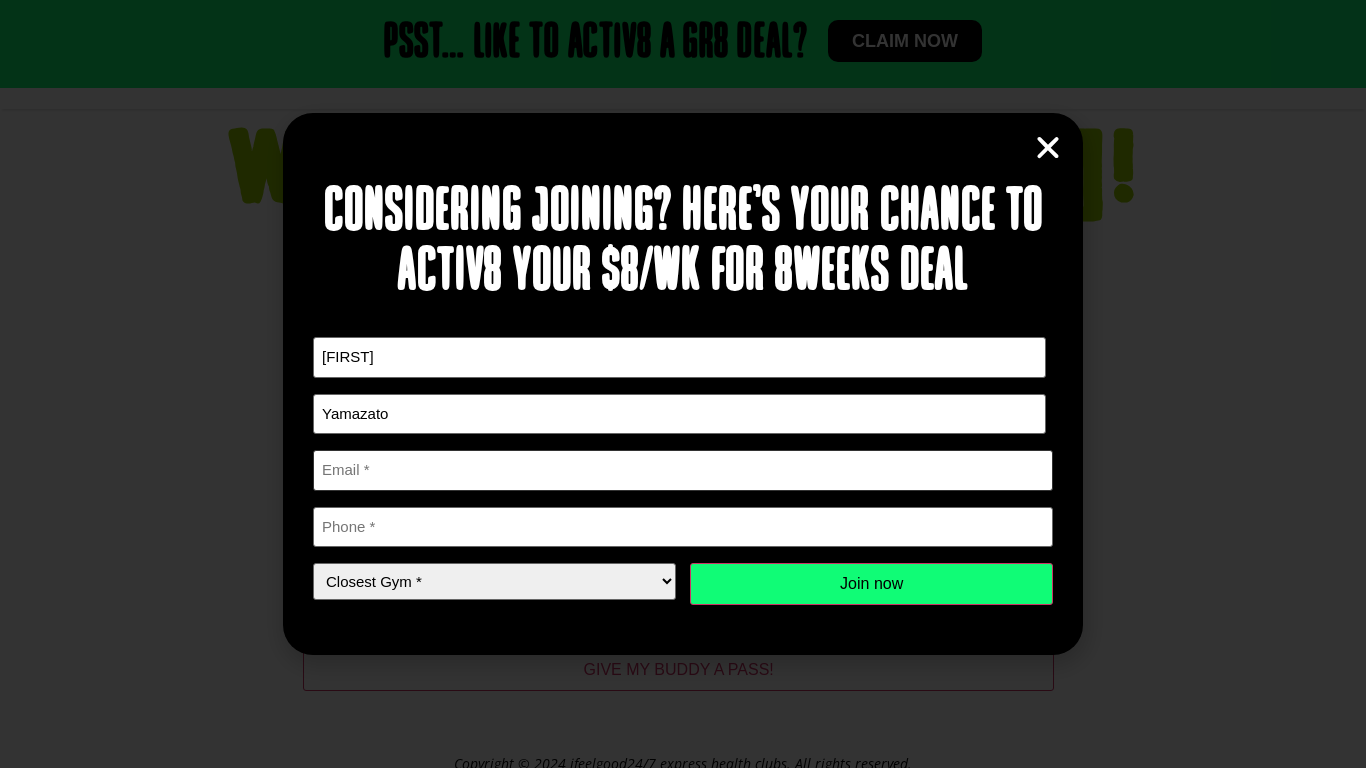 type on "[EMAIL]" 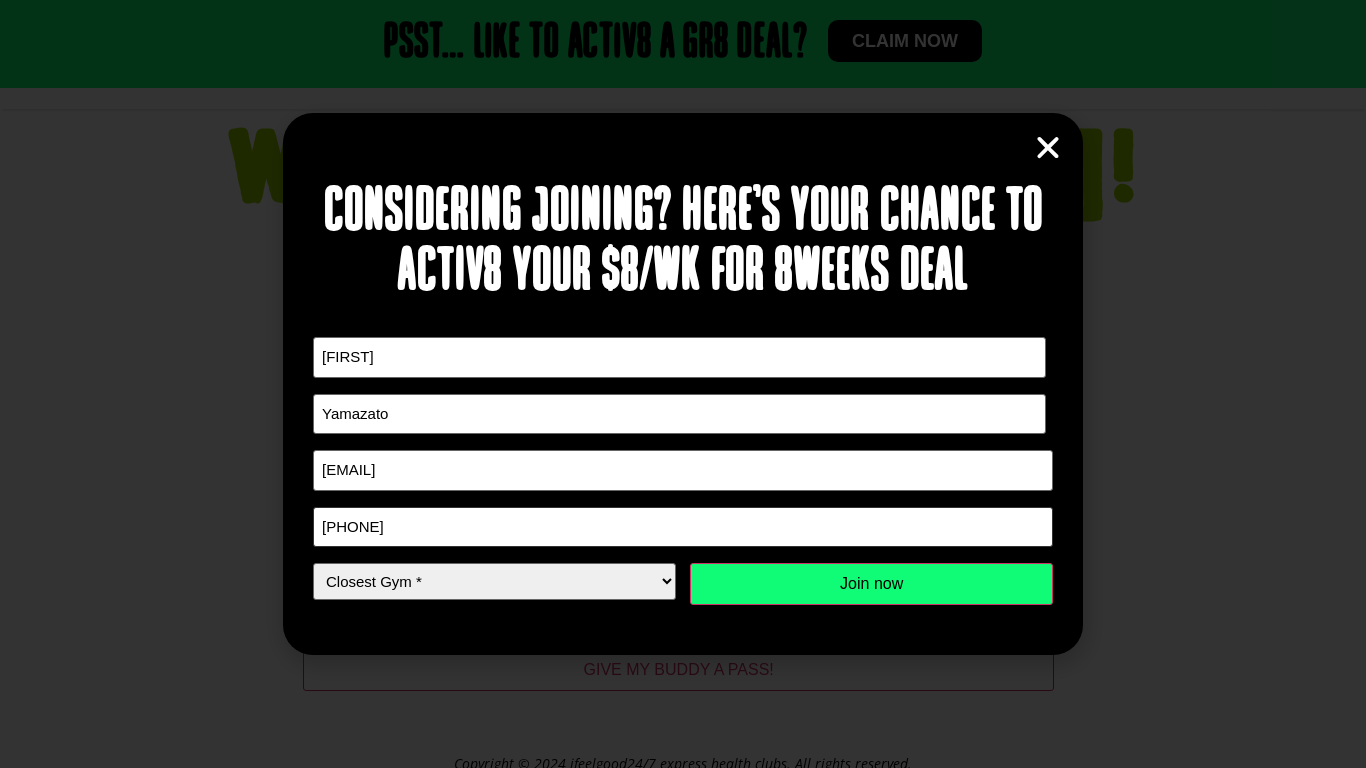 click on "0491153600" at bounding box center (683, 527) 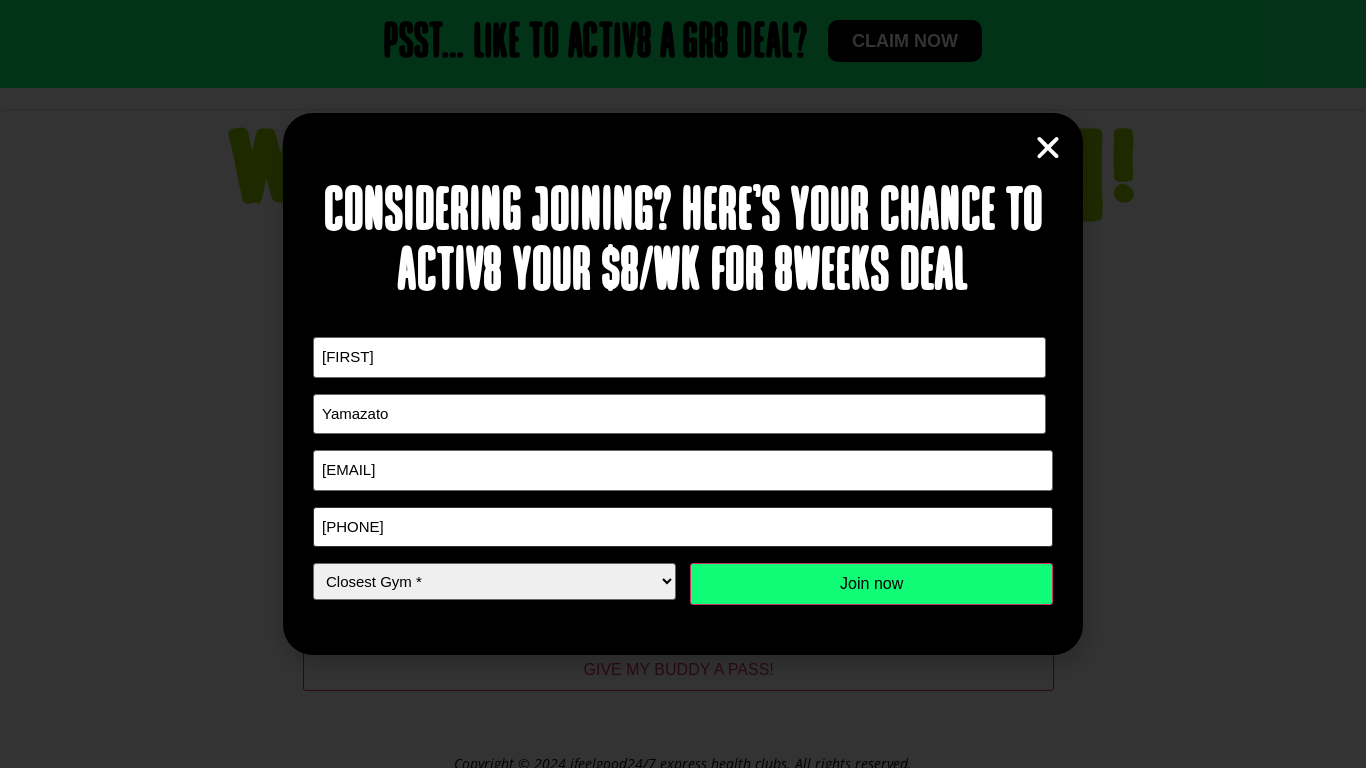type on "[PHONE]" 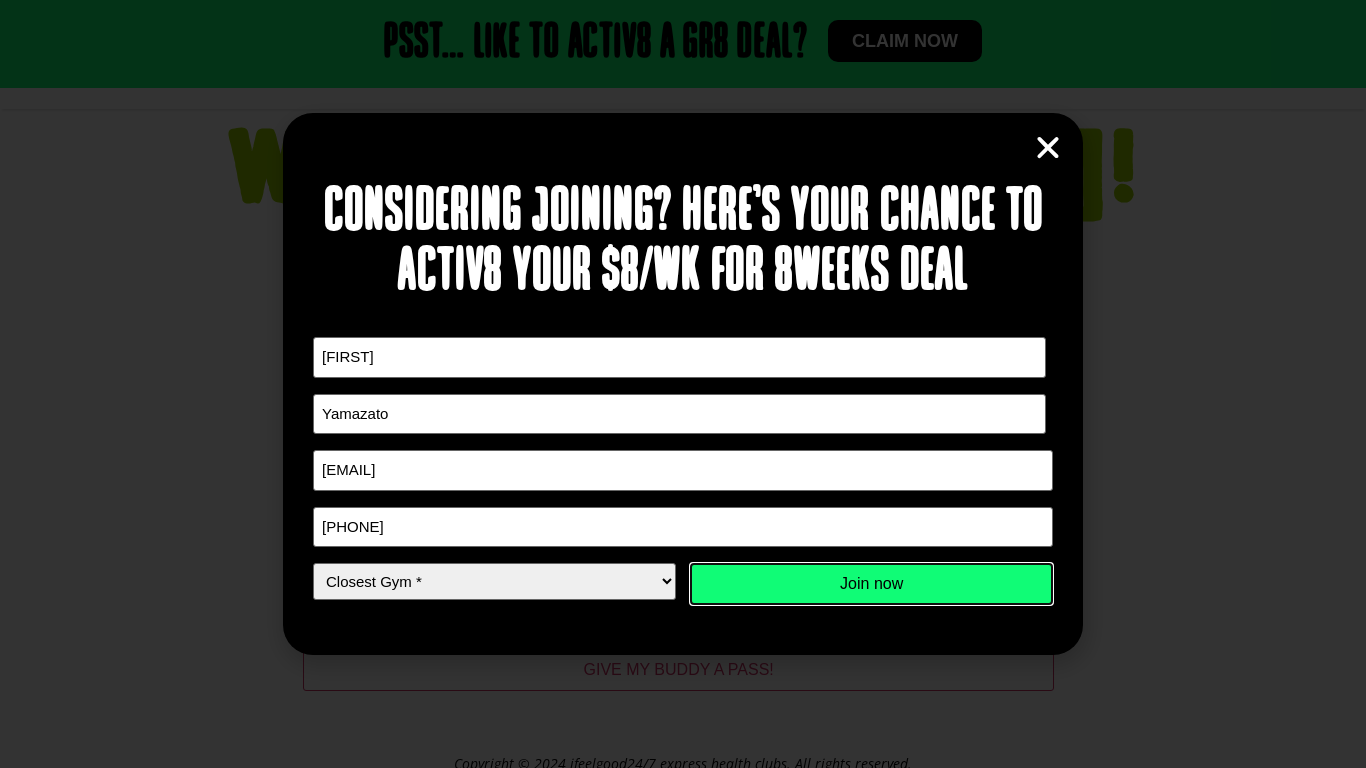 click on "Join now" at bounding box center [871, 584] 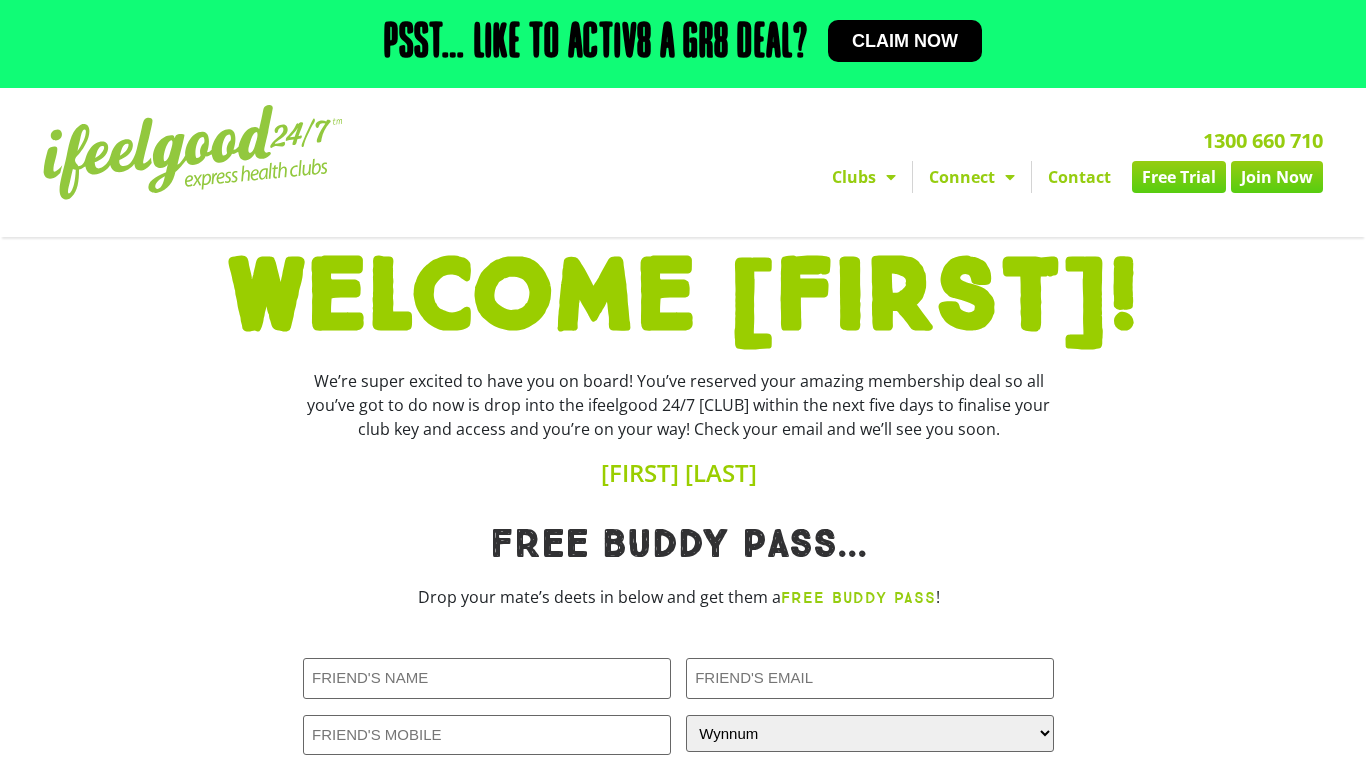scroll, scrollTop: 0, scrollLeft: 0, axis: both 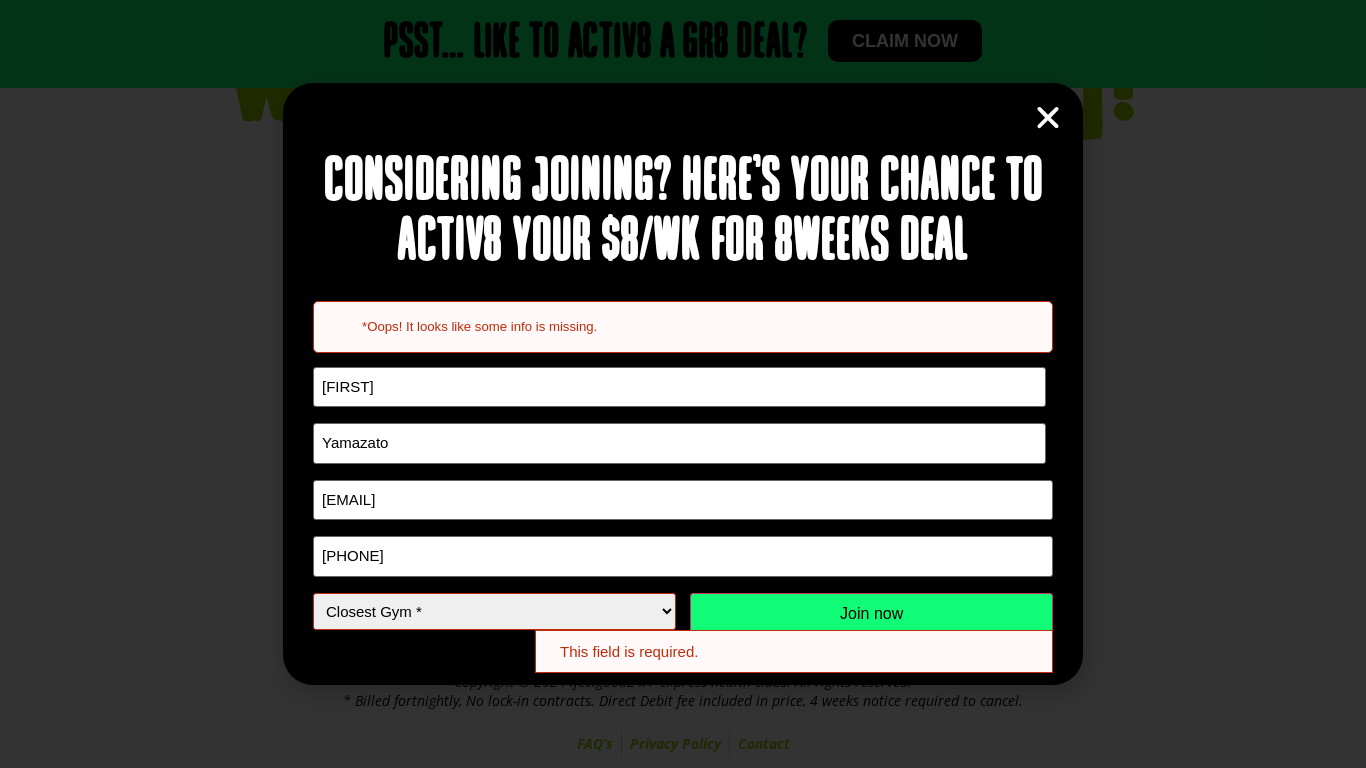 click on "Closest Gym * Alexandra Hills Calamvale Coopers Plains Middle Park Oxley Park Ridge Underwood Wynnum" at bounding box center [494, 611] 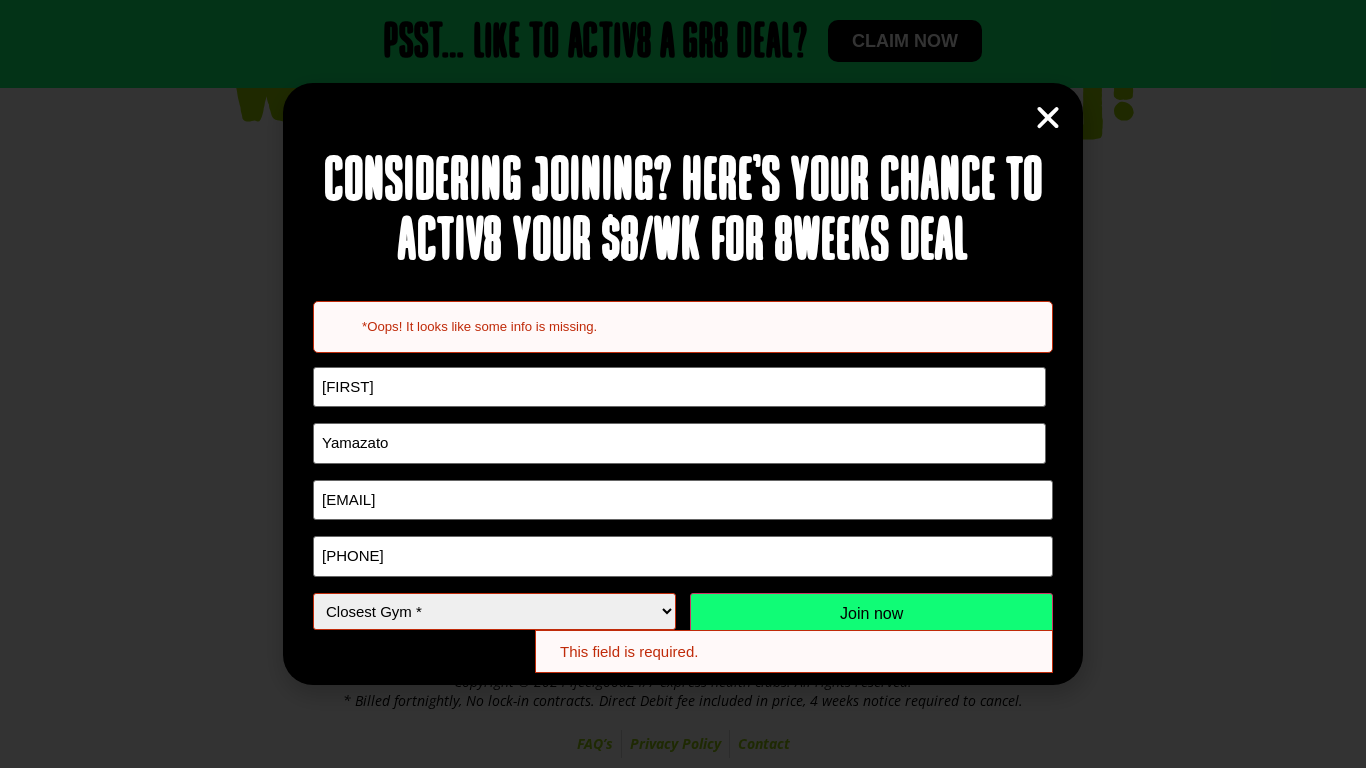 select on "Wynnum" 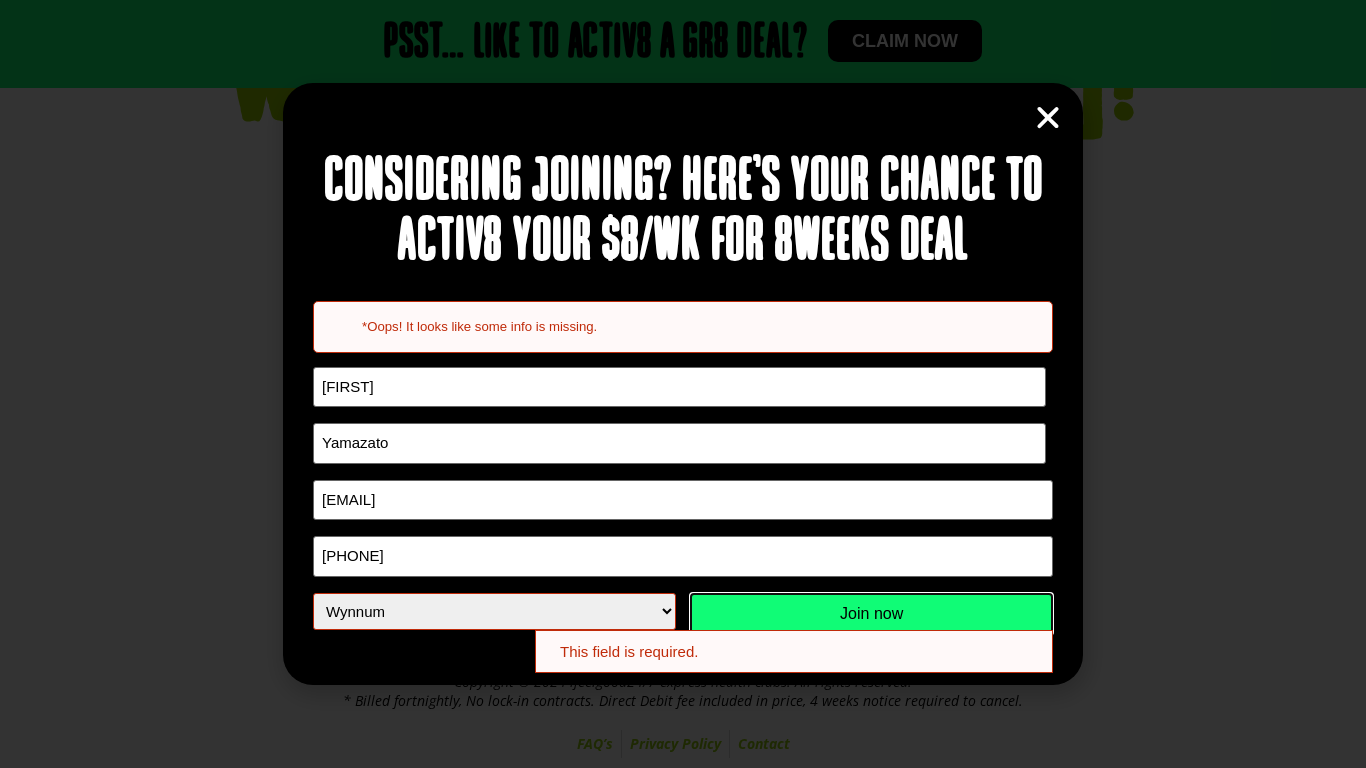 click on "Join now" at bounding box center (871, 614) 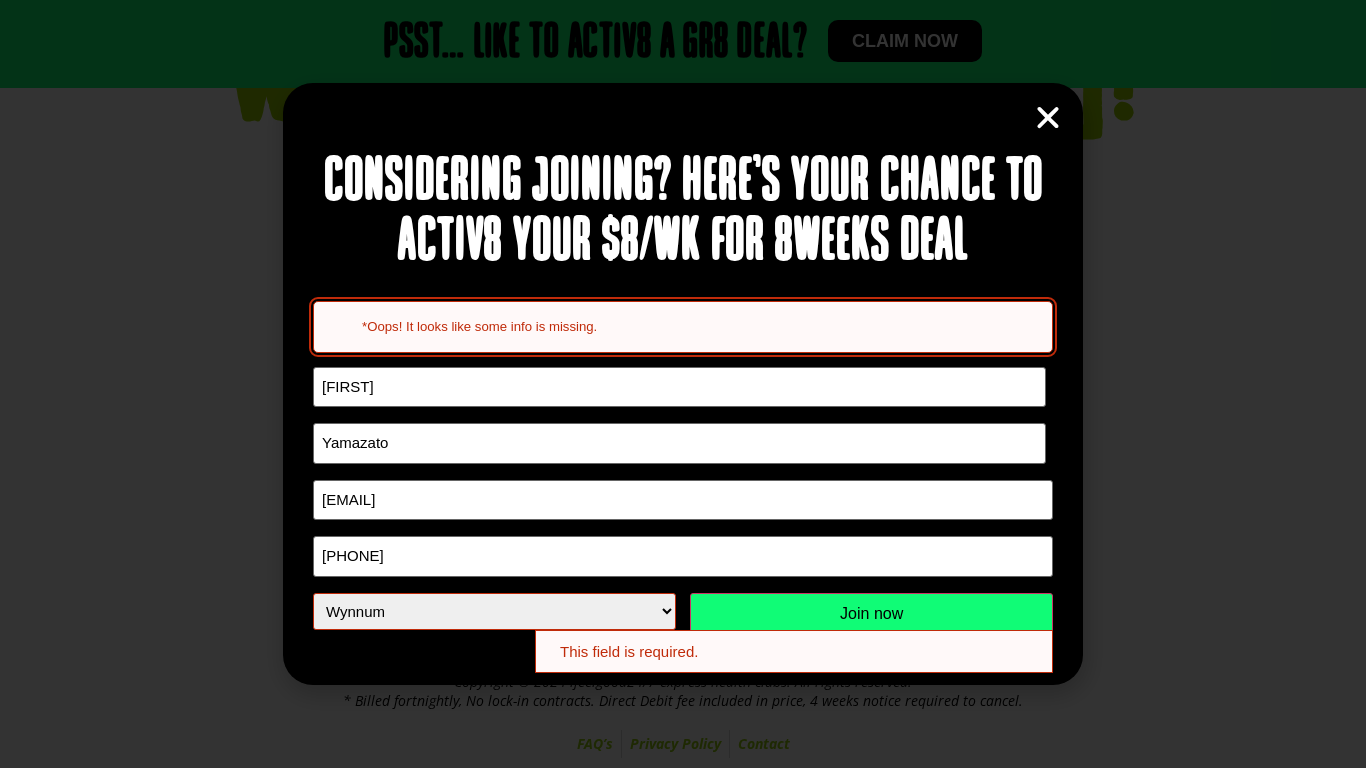 click on "*Oops! It looks like some info is missing." at bounding box center [699, 327] 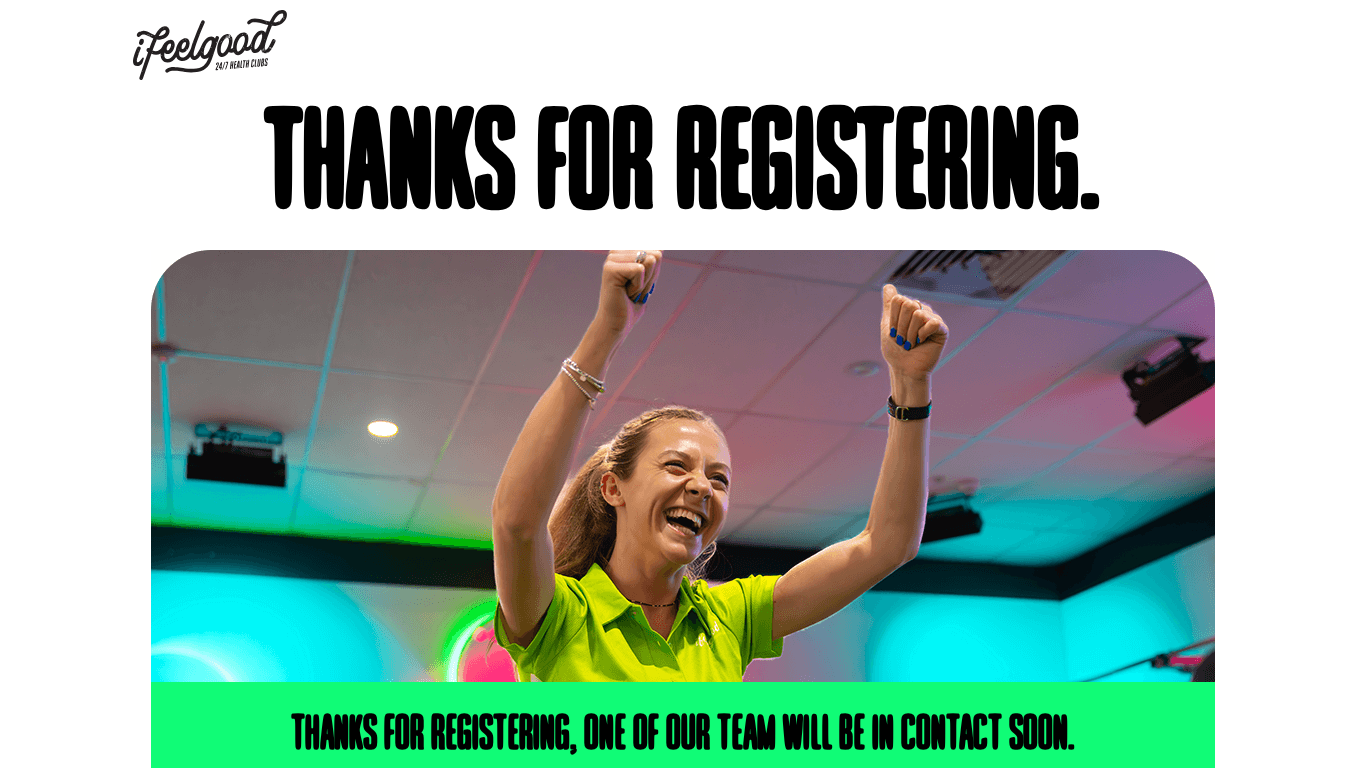 scroll, scrollTop: 0, scrollLeft: 0, axis: both 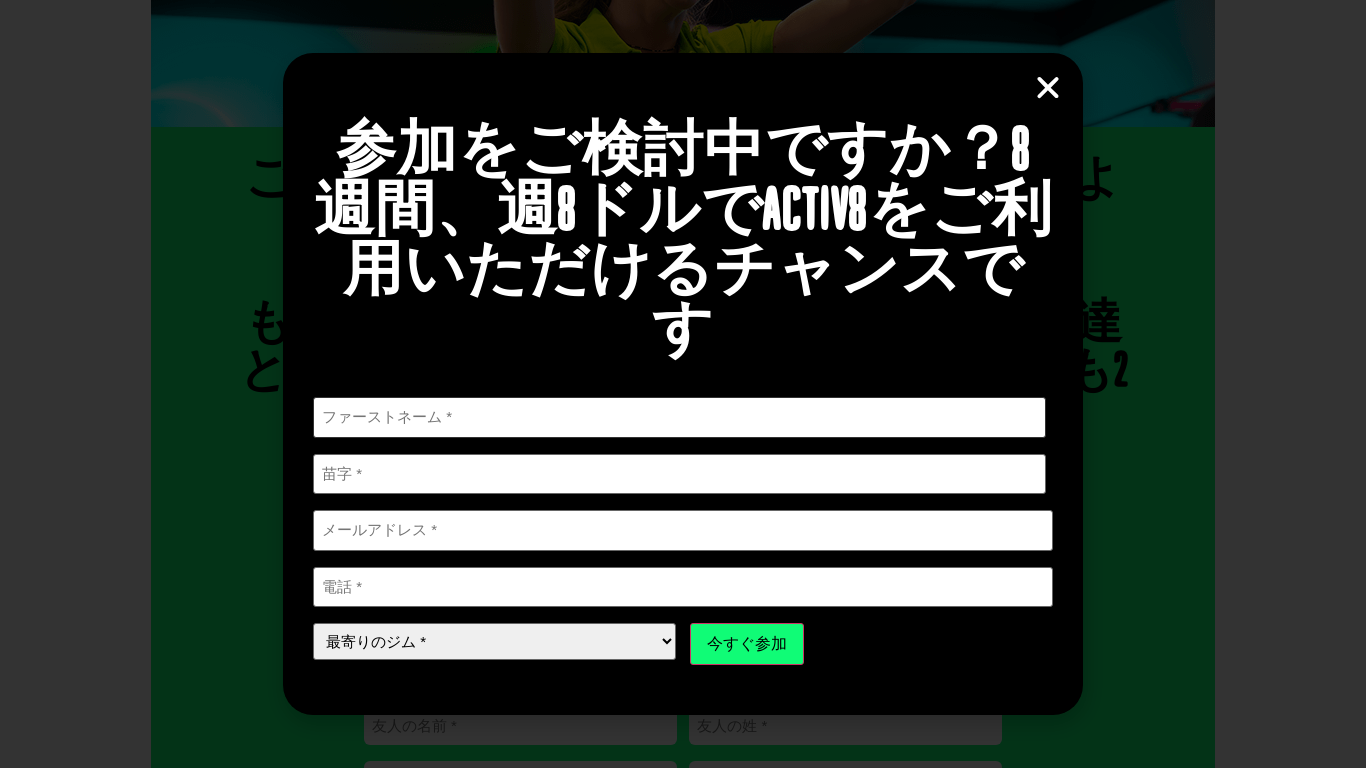 click on "初め" at bounding box center (679, 417) 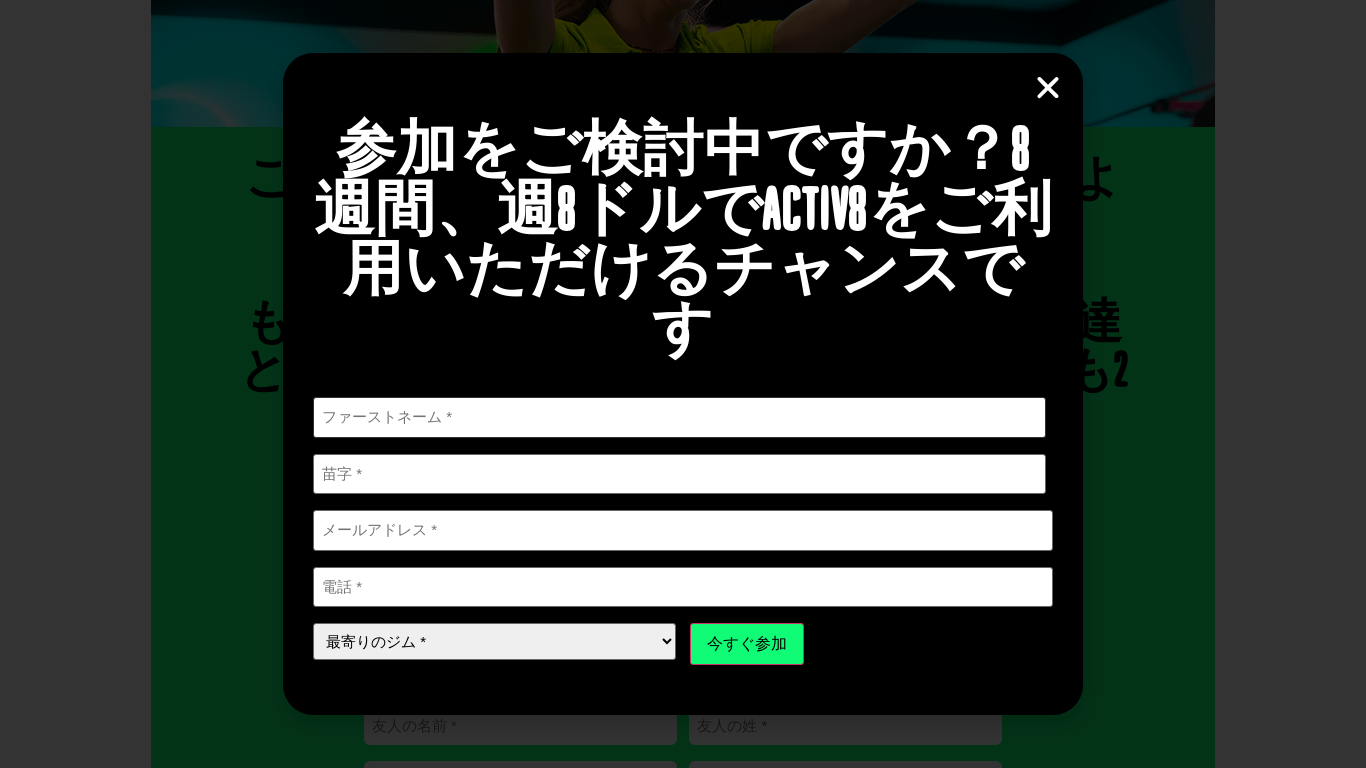 type on "[FIRST]" 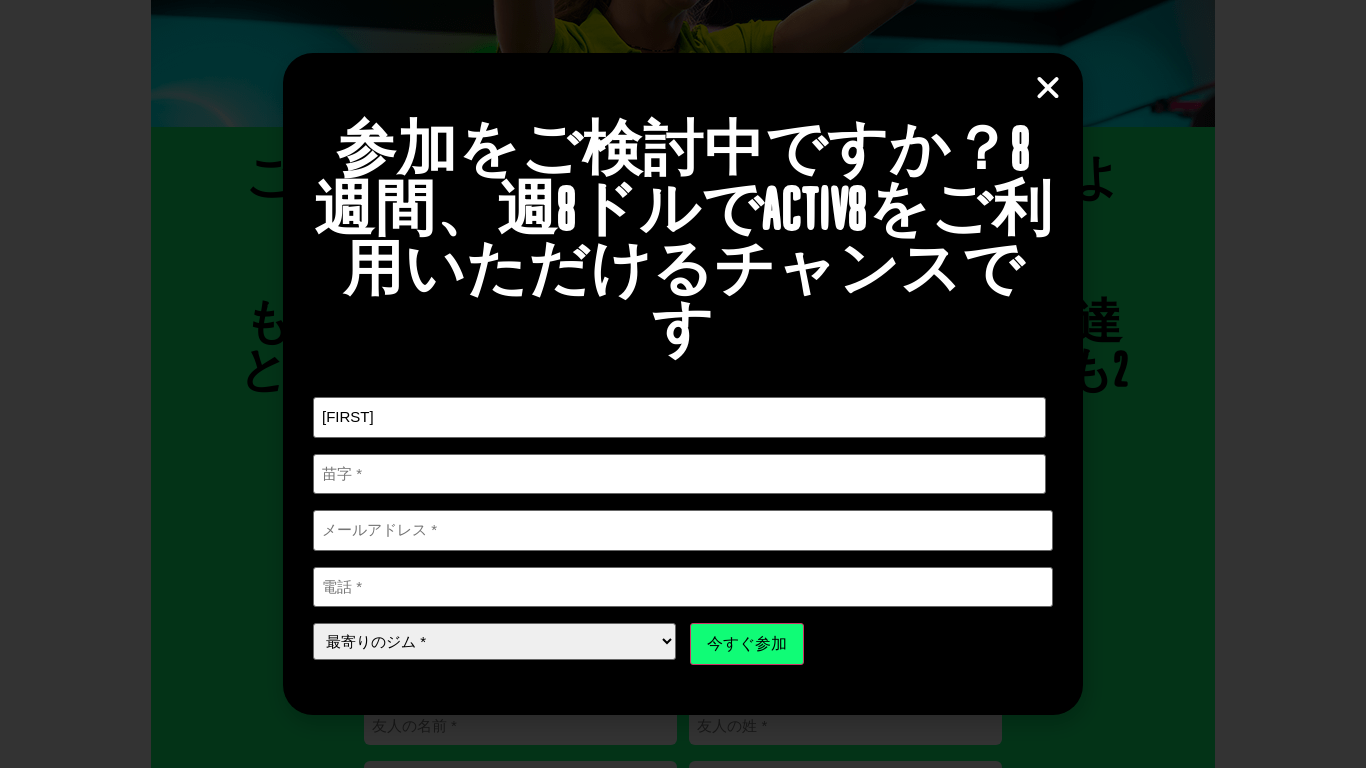 type on "Yamazato" 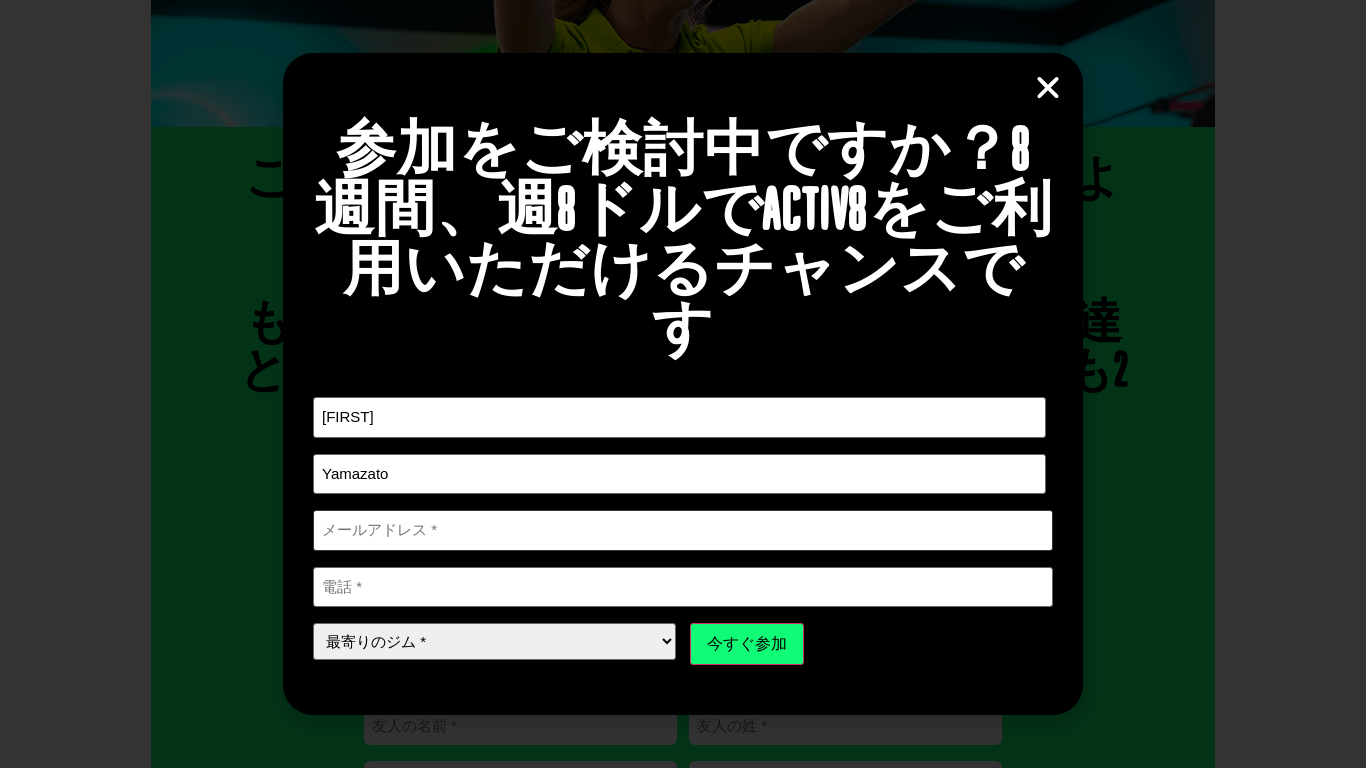 type on "[EMAIL]" 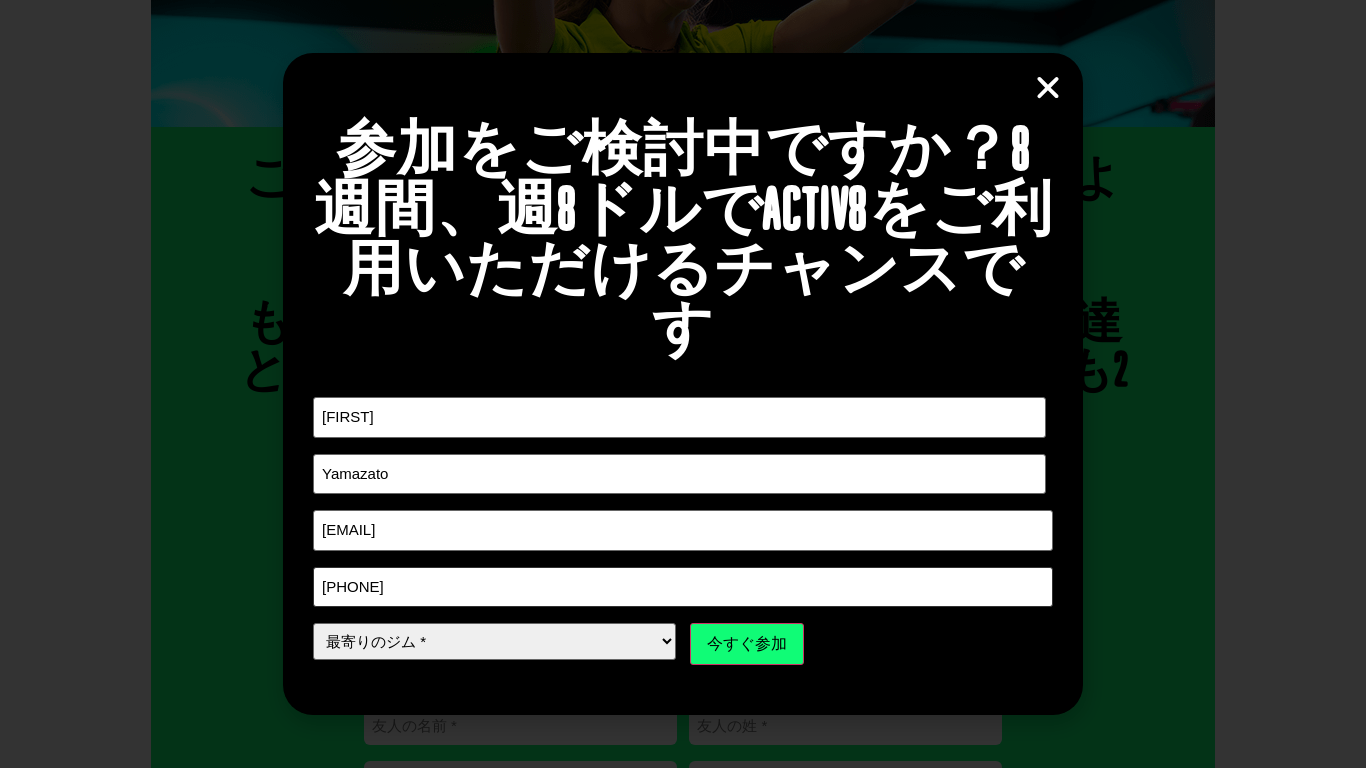 click on "[PHONE]" at bounding box center [683, 587] 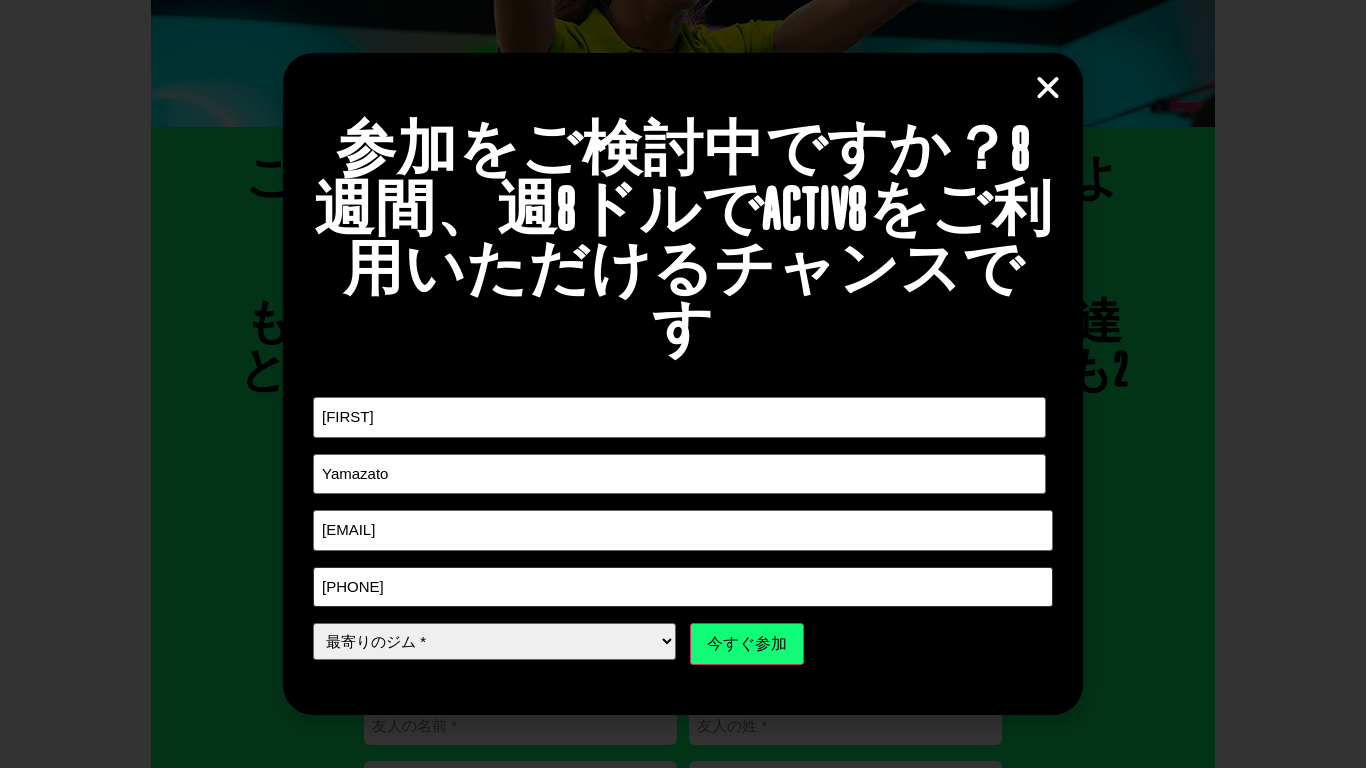 type on "[PHONE]" 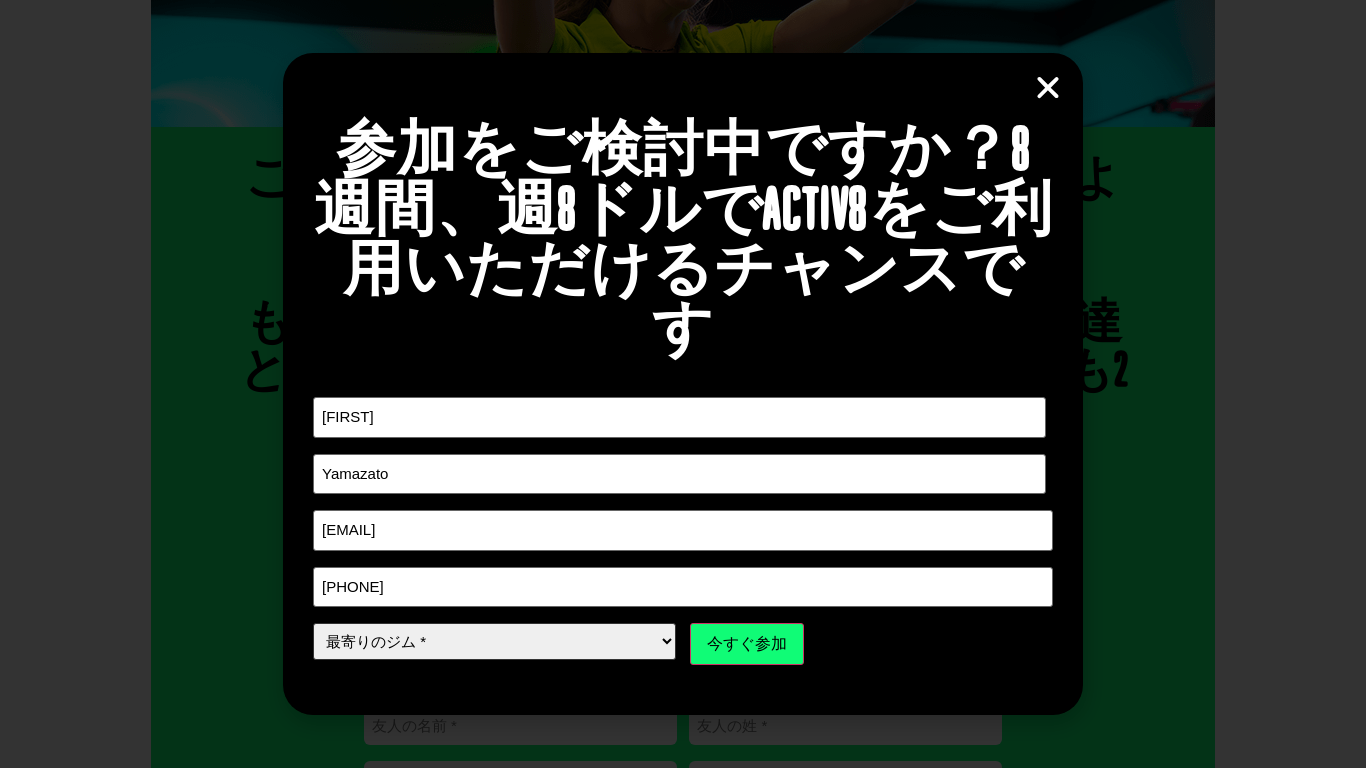 click on "最寄りのジム * [CITY] [CITY] [CITY] [CITY] [CITY] [CITY] [LAST] [CITY]" at bounding box center [494, 641] 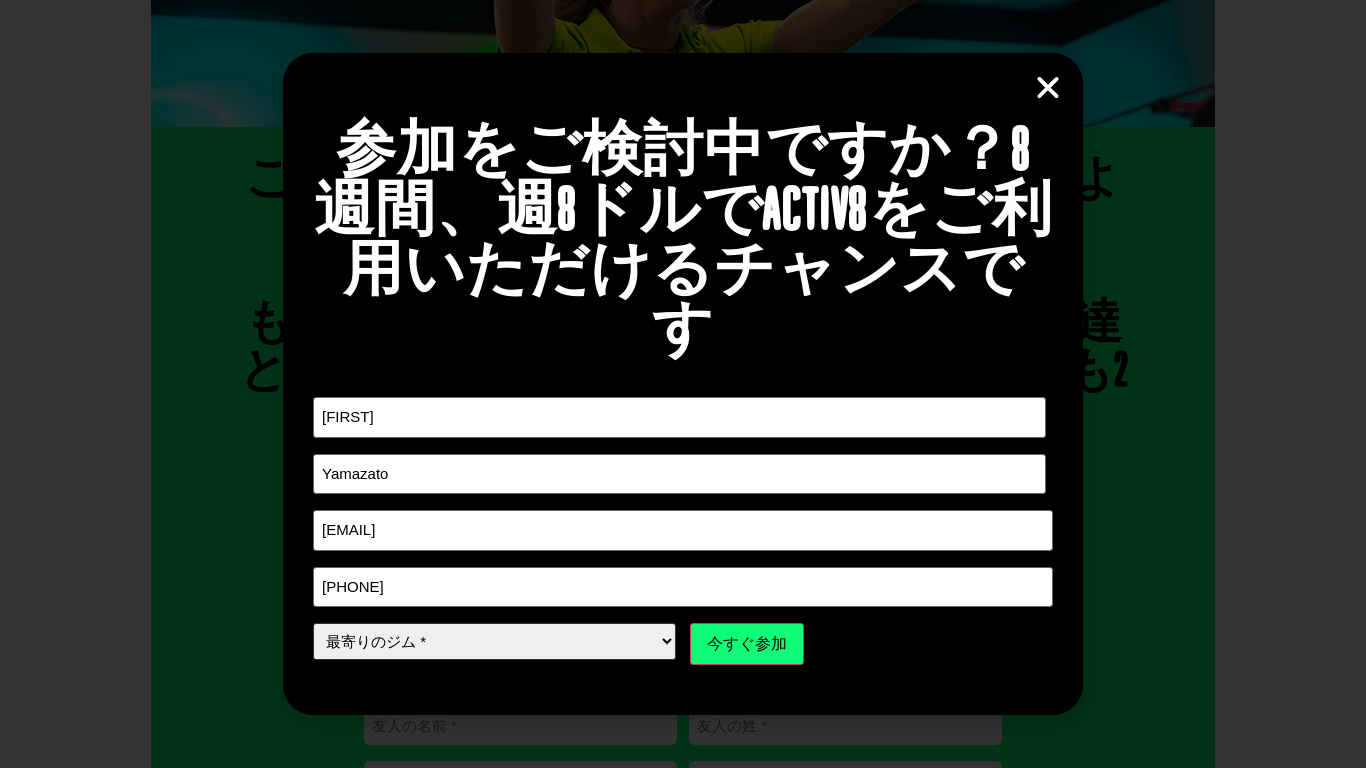 select on "Wynnum" 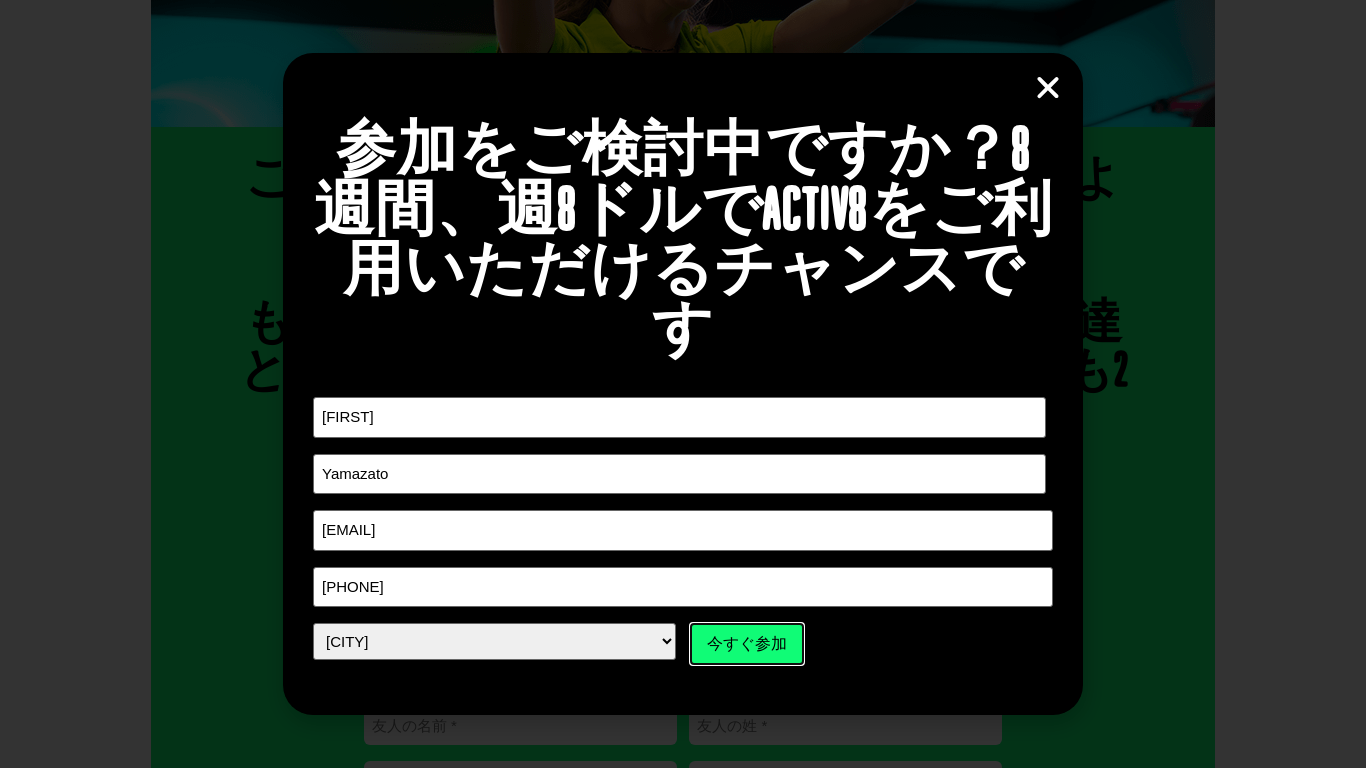 click on "今すぐ参加" at bounding box center [747, 644] 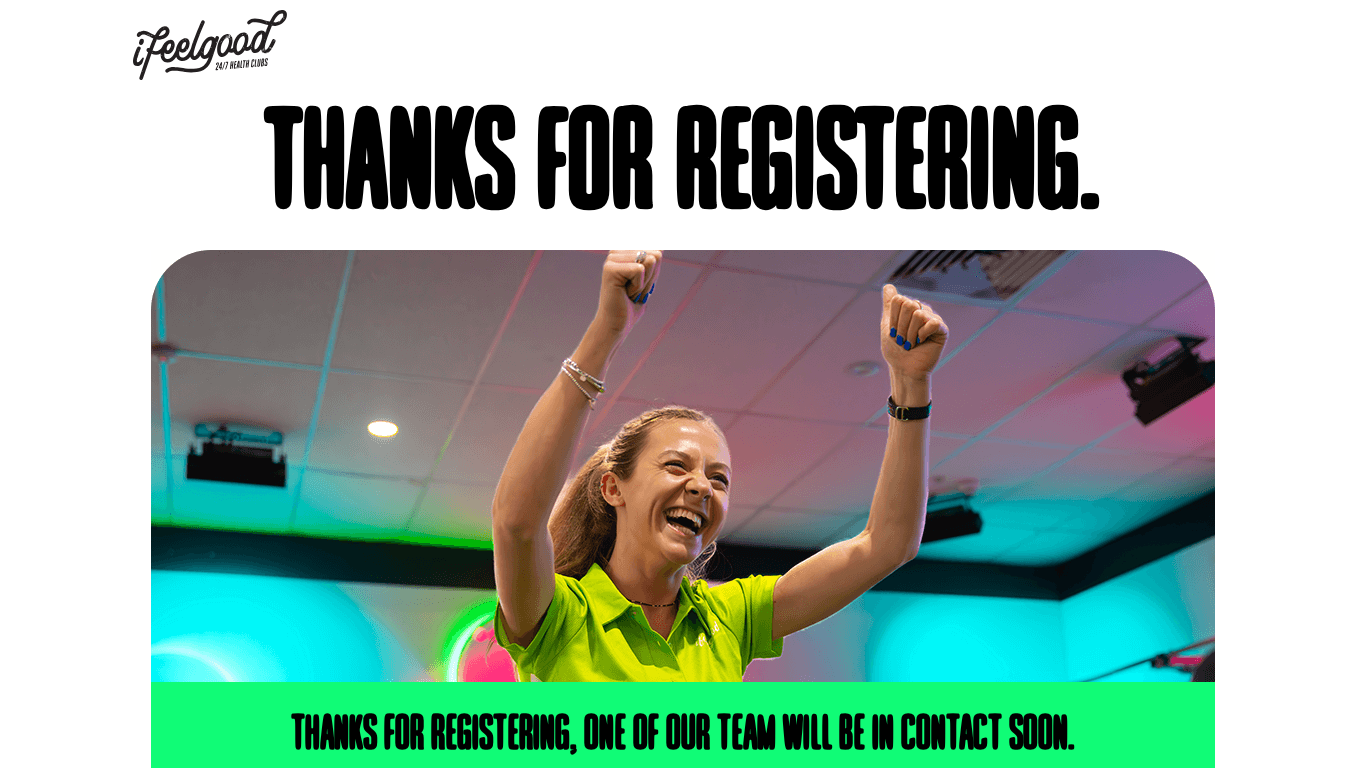 scroll, scrollTop: 0, scrollLeft: 0, axis: both 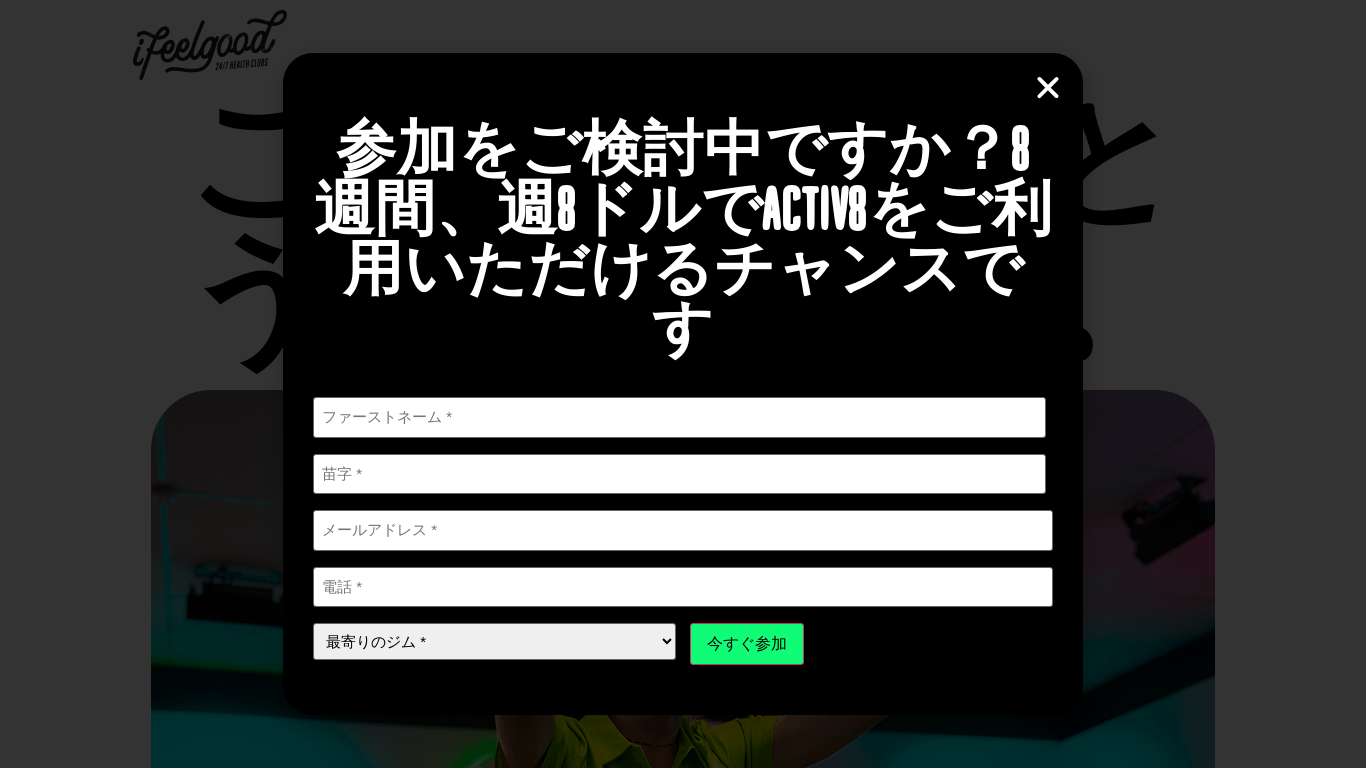 click at bounding box center (1048, 88) 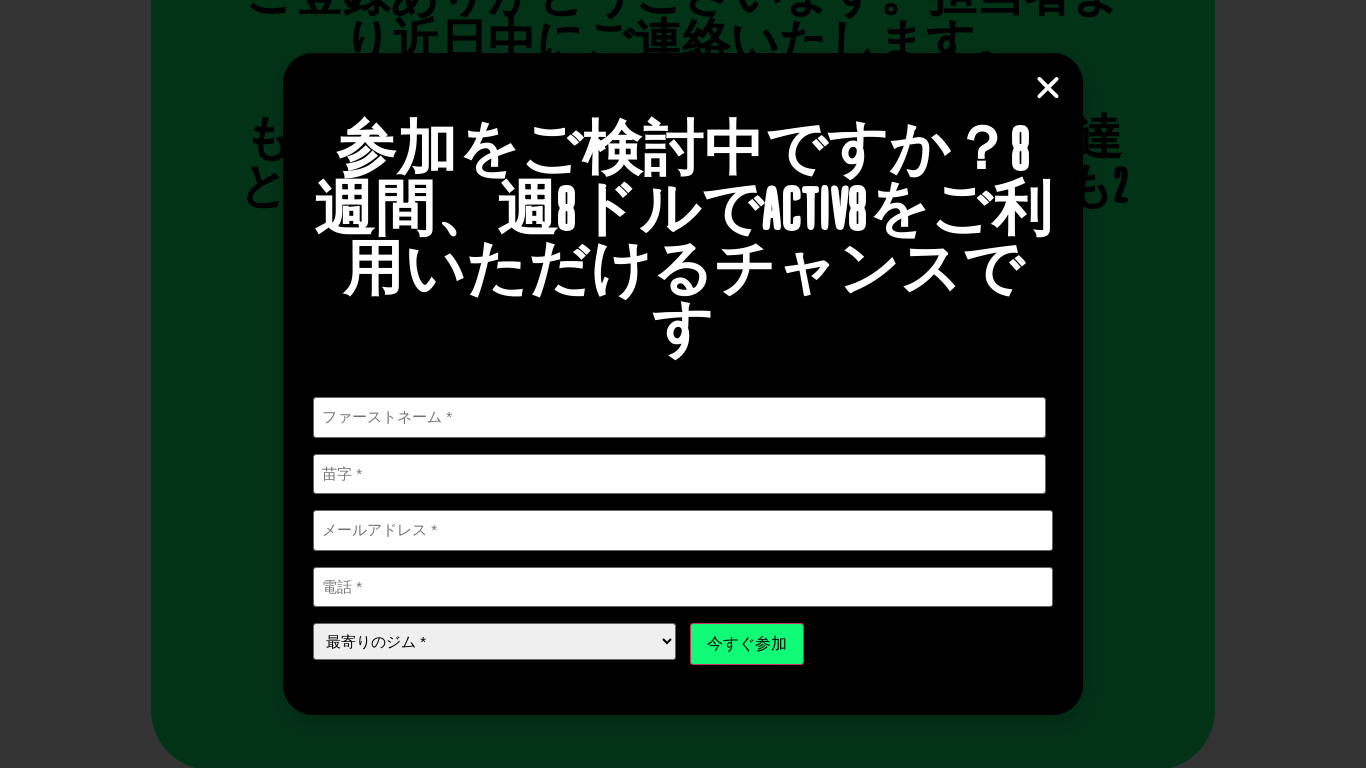 scroll, scrollTop: 881, scrollLeft: 0, axis: vertical 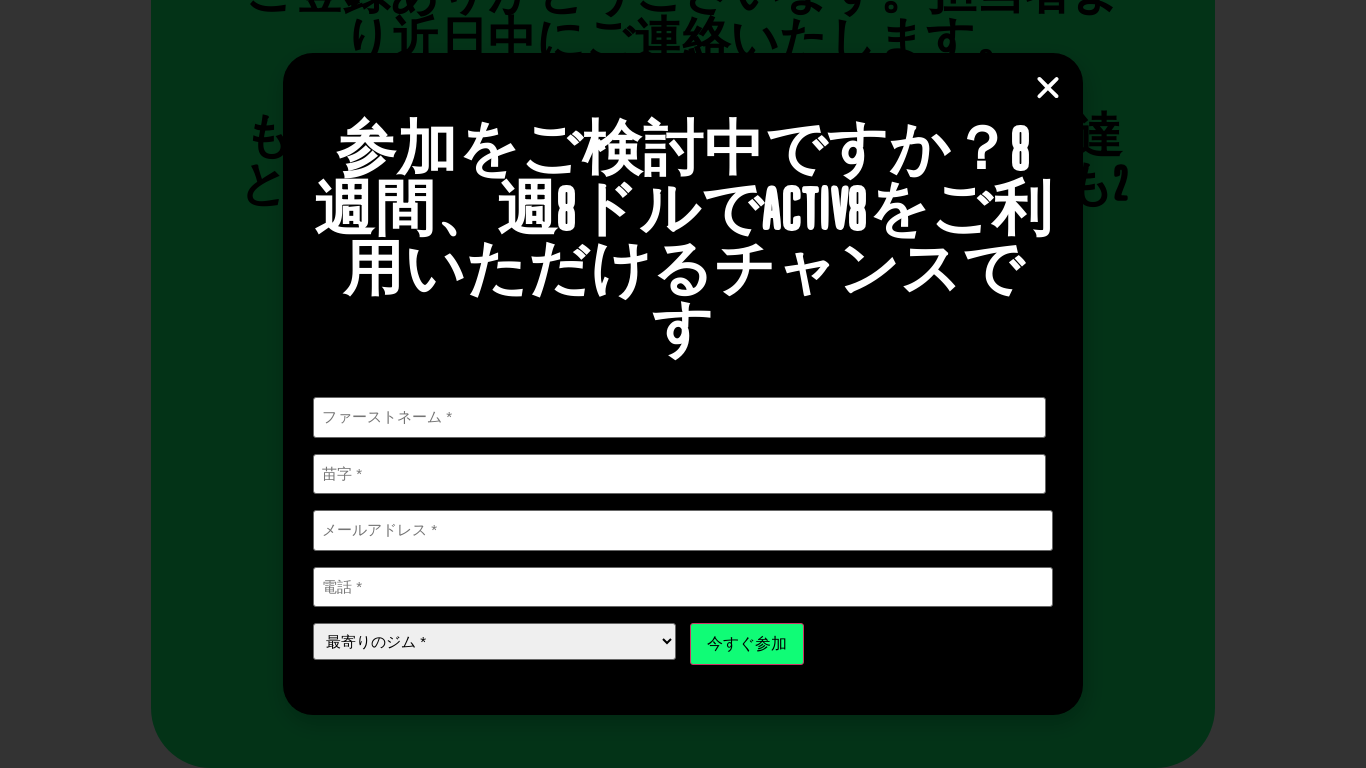 click at bounding box center (1048, 88) 